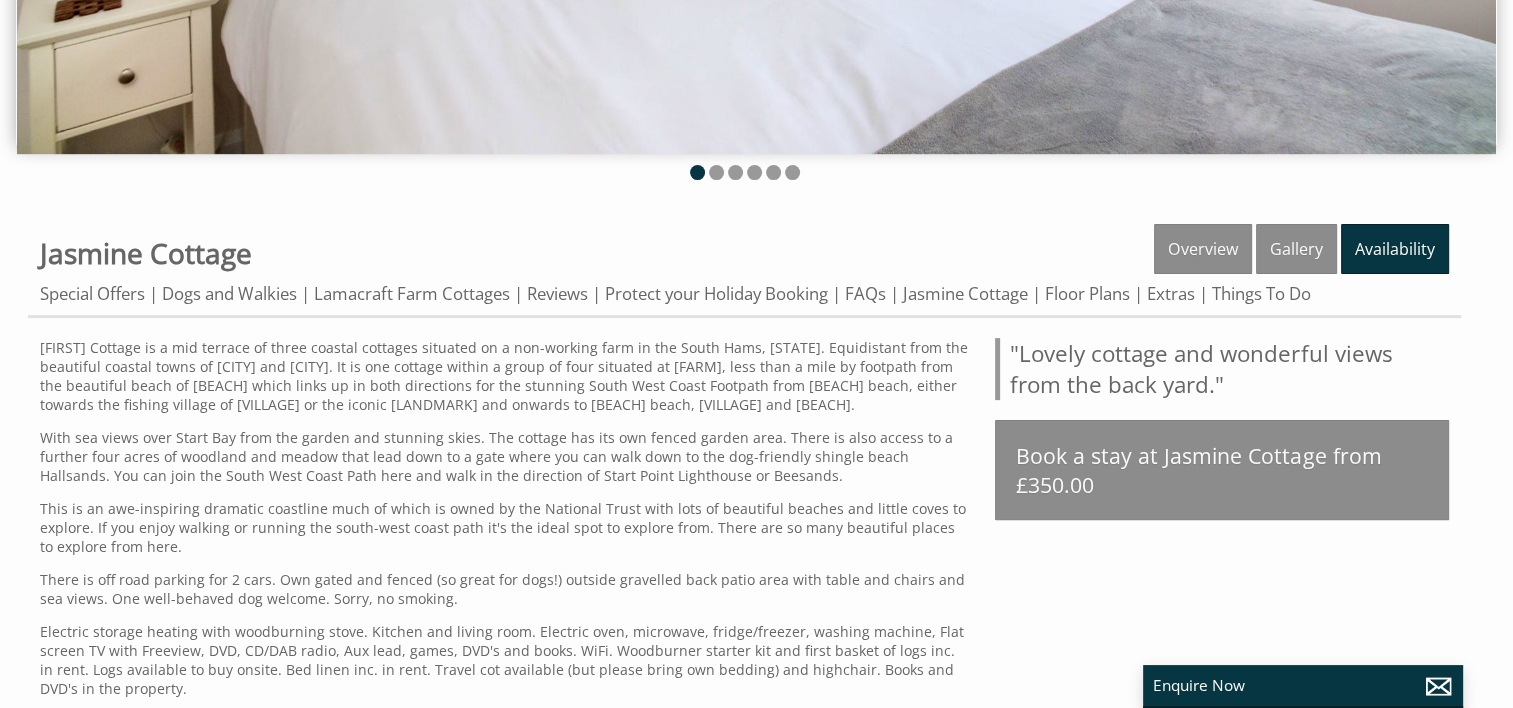 scroll, scrollTop: 494, scrollLeft: 0, axis: vertical 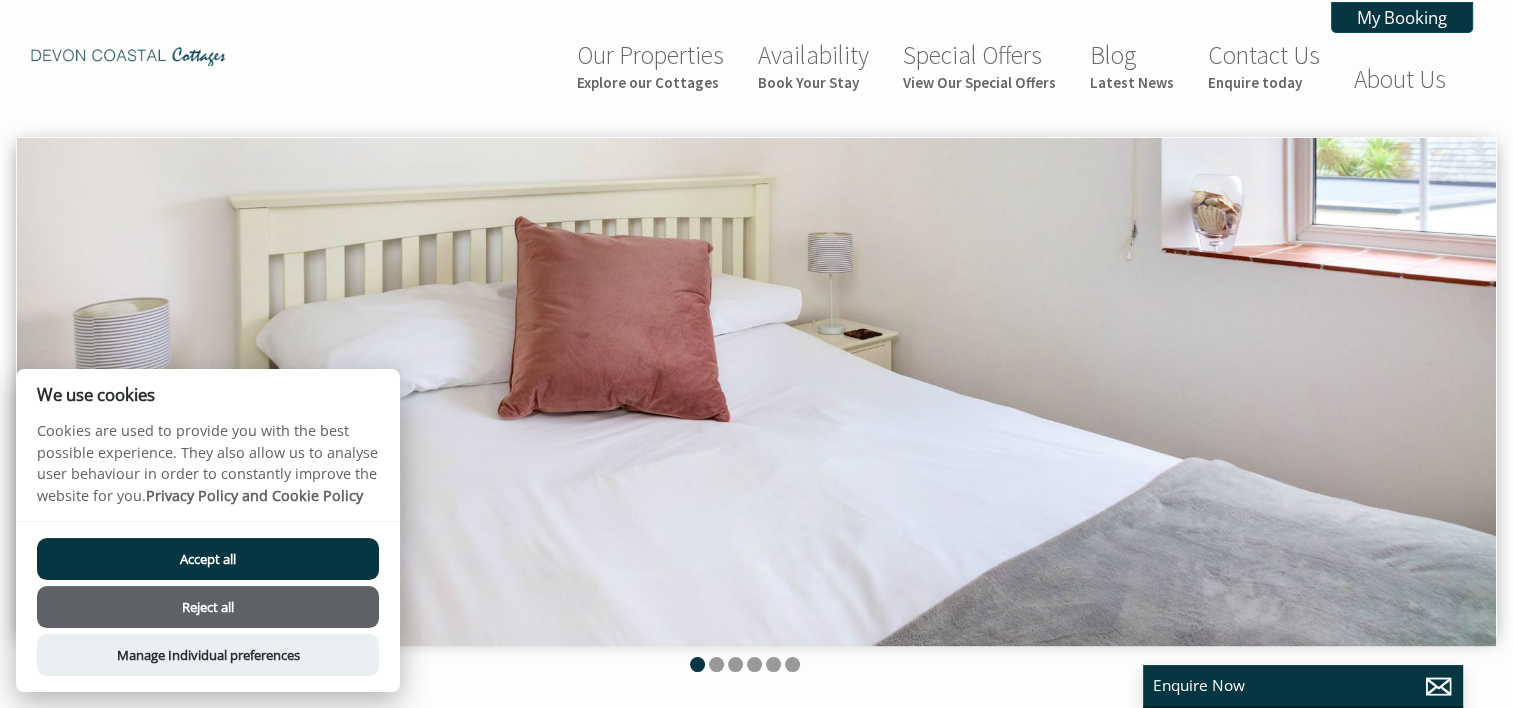 click on "Accept all" at bounding box center [208, 559] 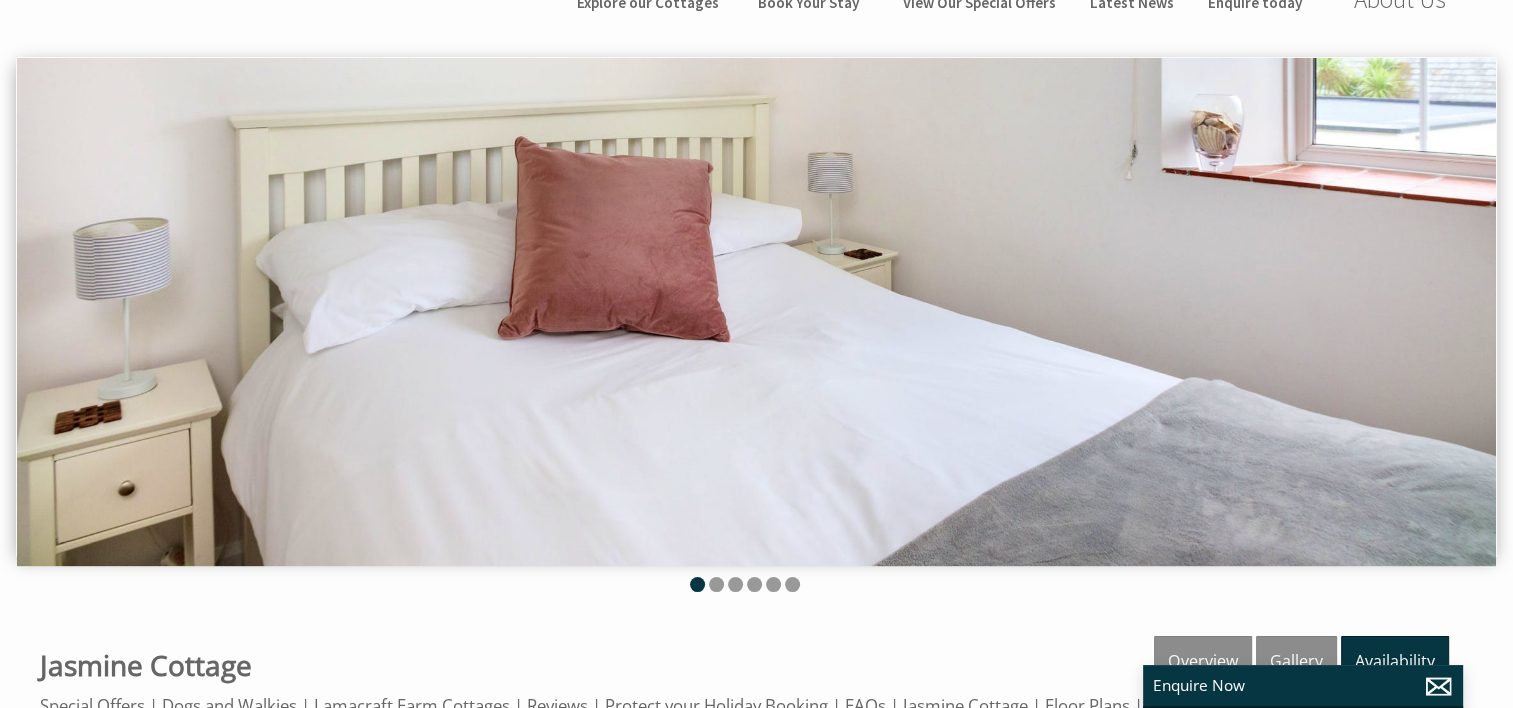 scroll, scrollTop: 79, scrollLeft: 0, axis: vertical 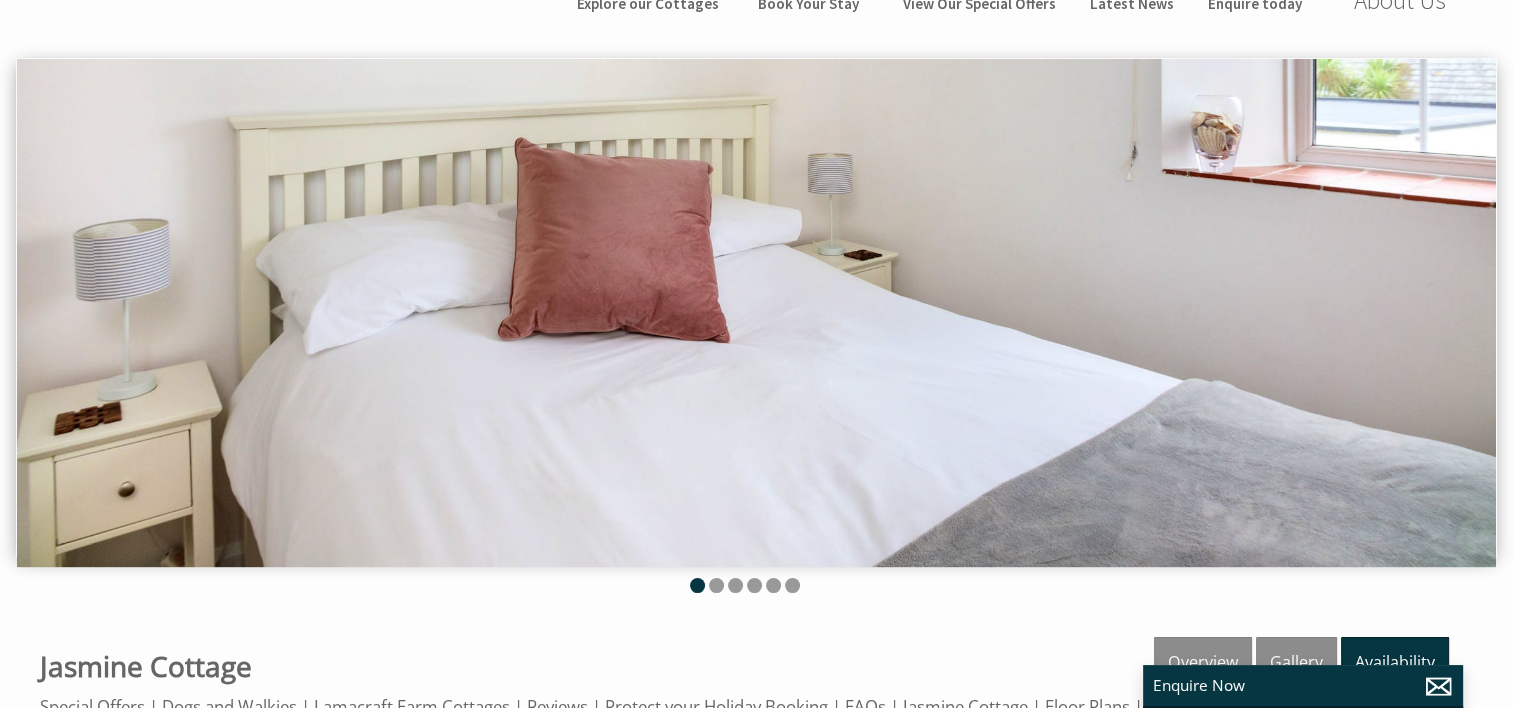 click at bounding box center [756, 313] 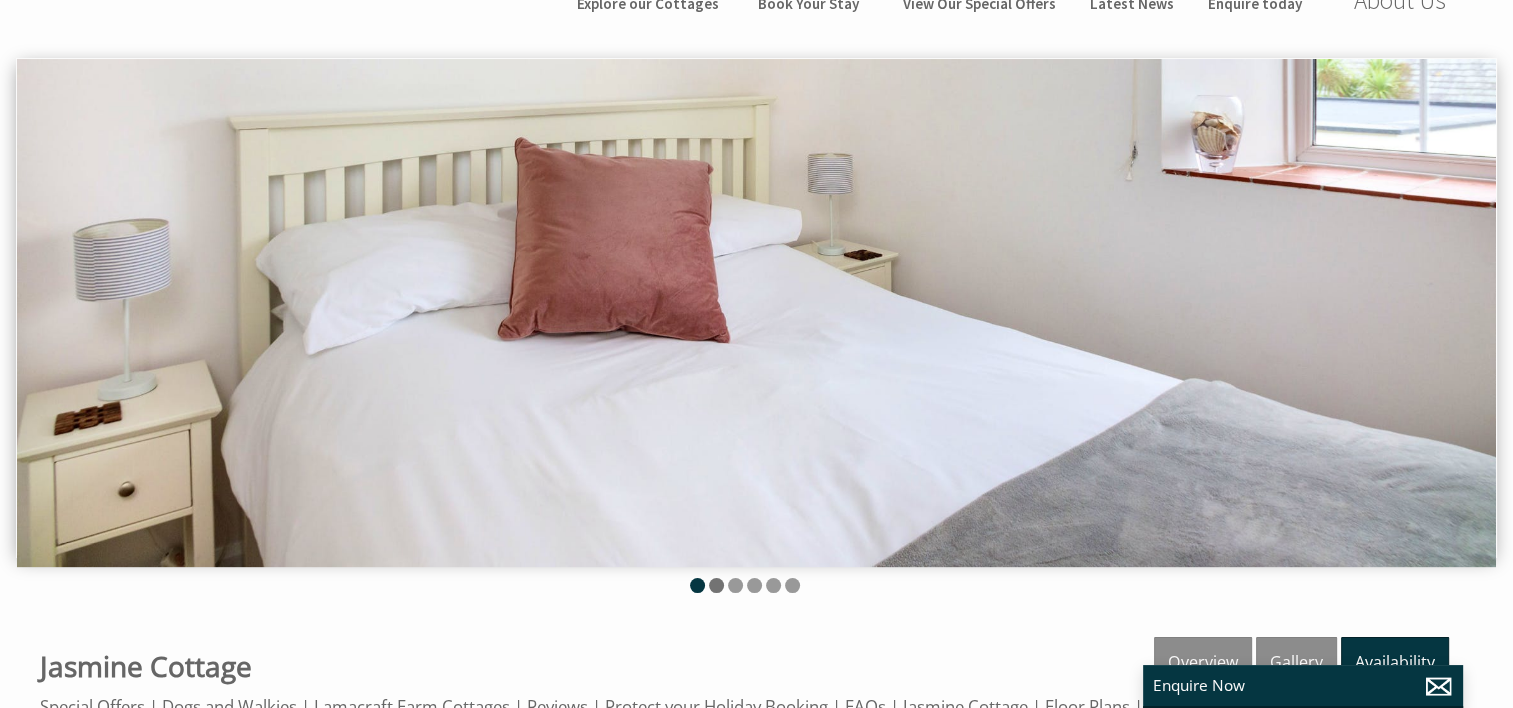 click at bounding box center [716, 585] 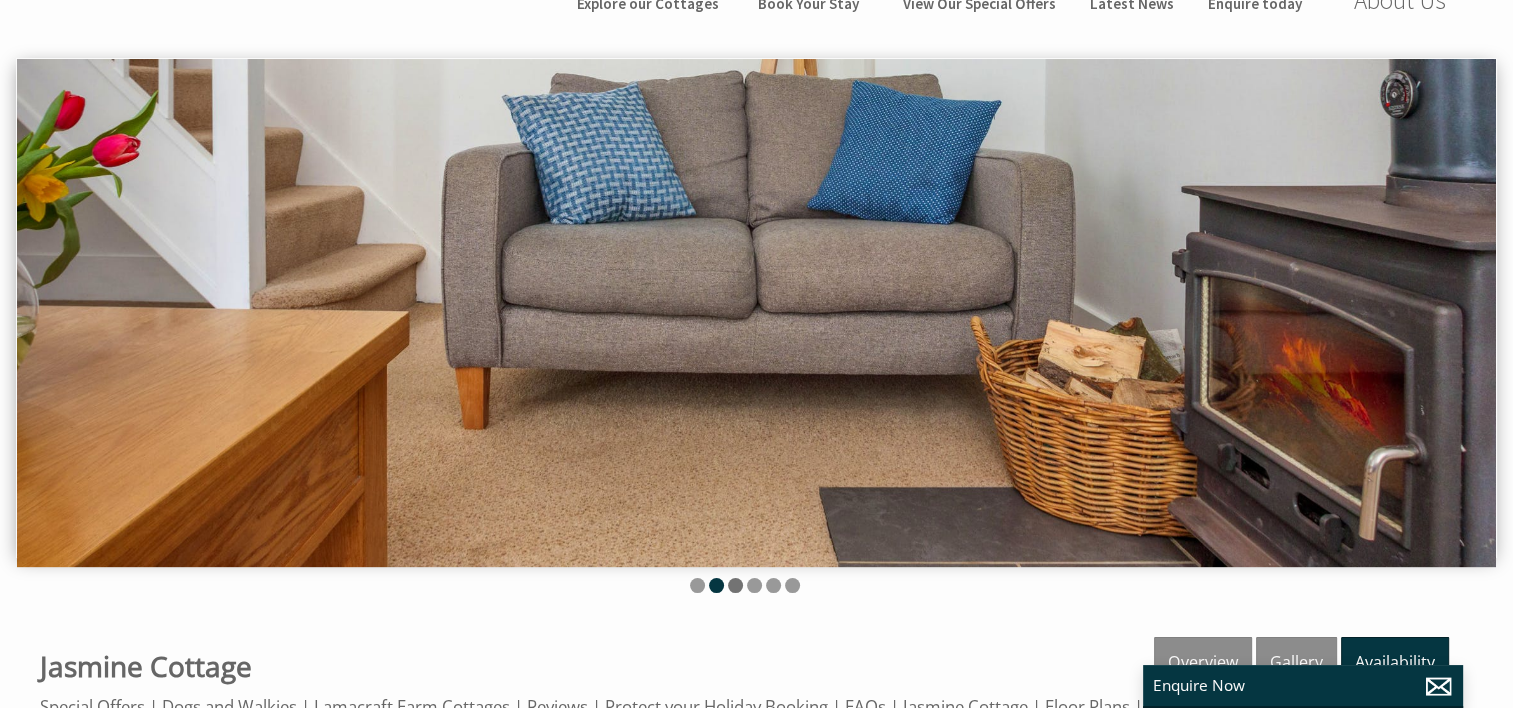 click at bounding box center [735, 585] 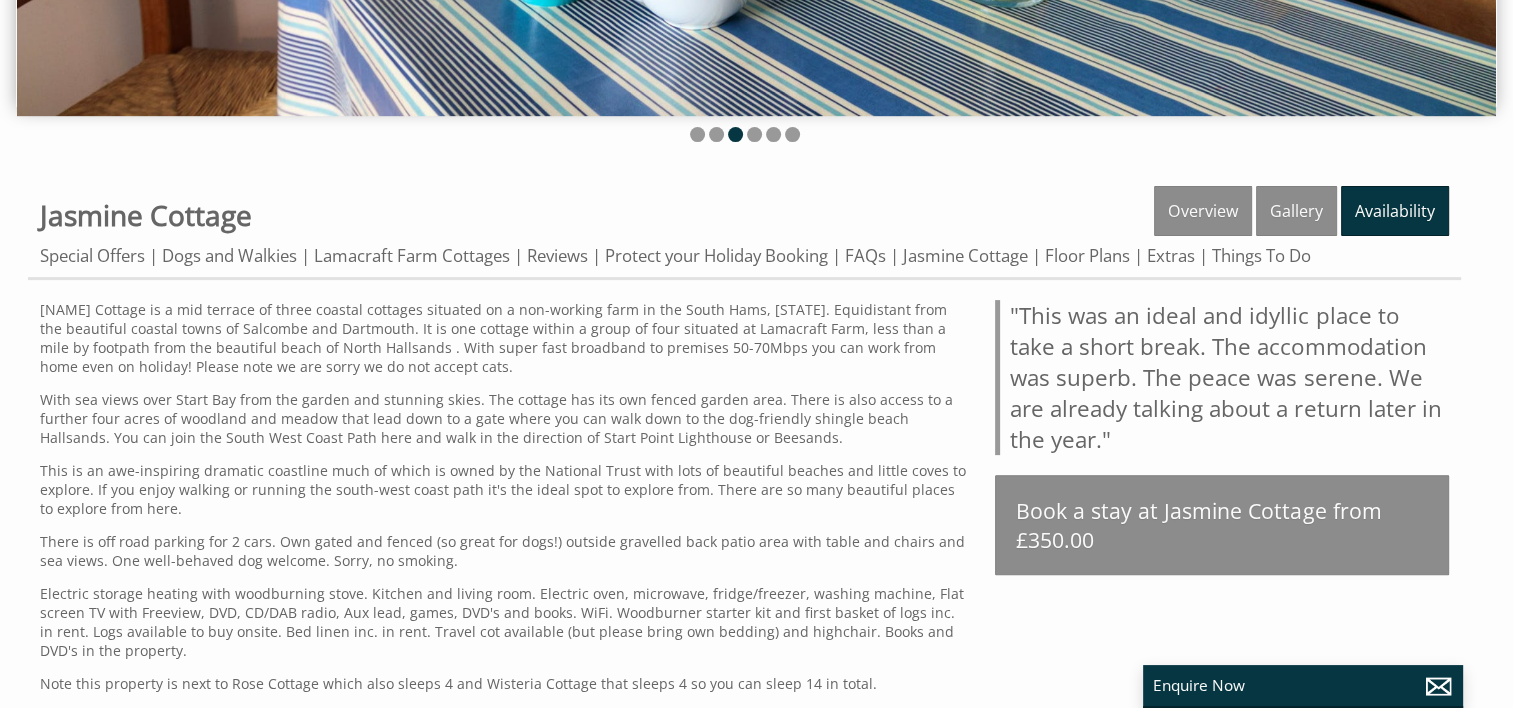 scroll, scrollTop: 531, scrollLeft: 0, axis: vertical 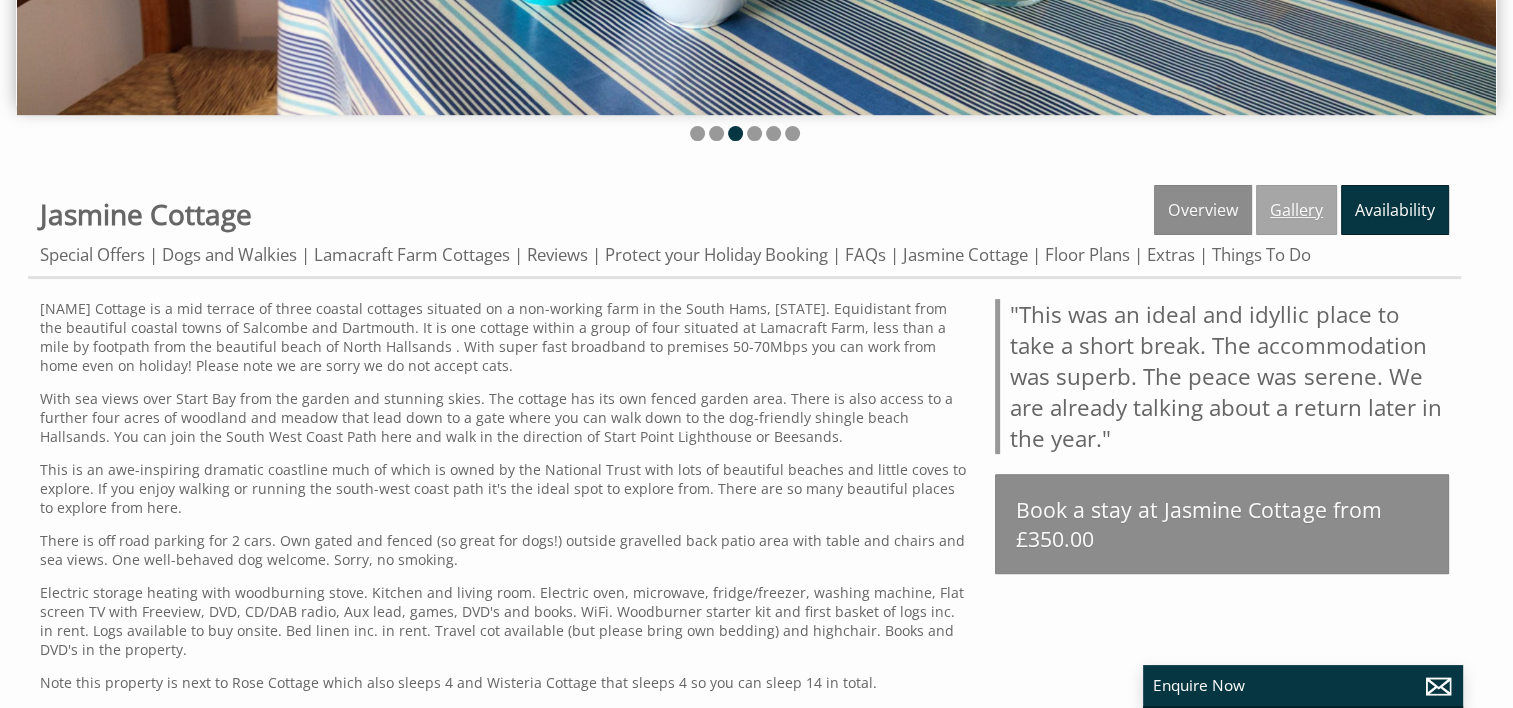 click on "Gallery" at bounding box center [1296, 210] 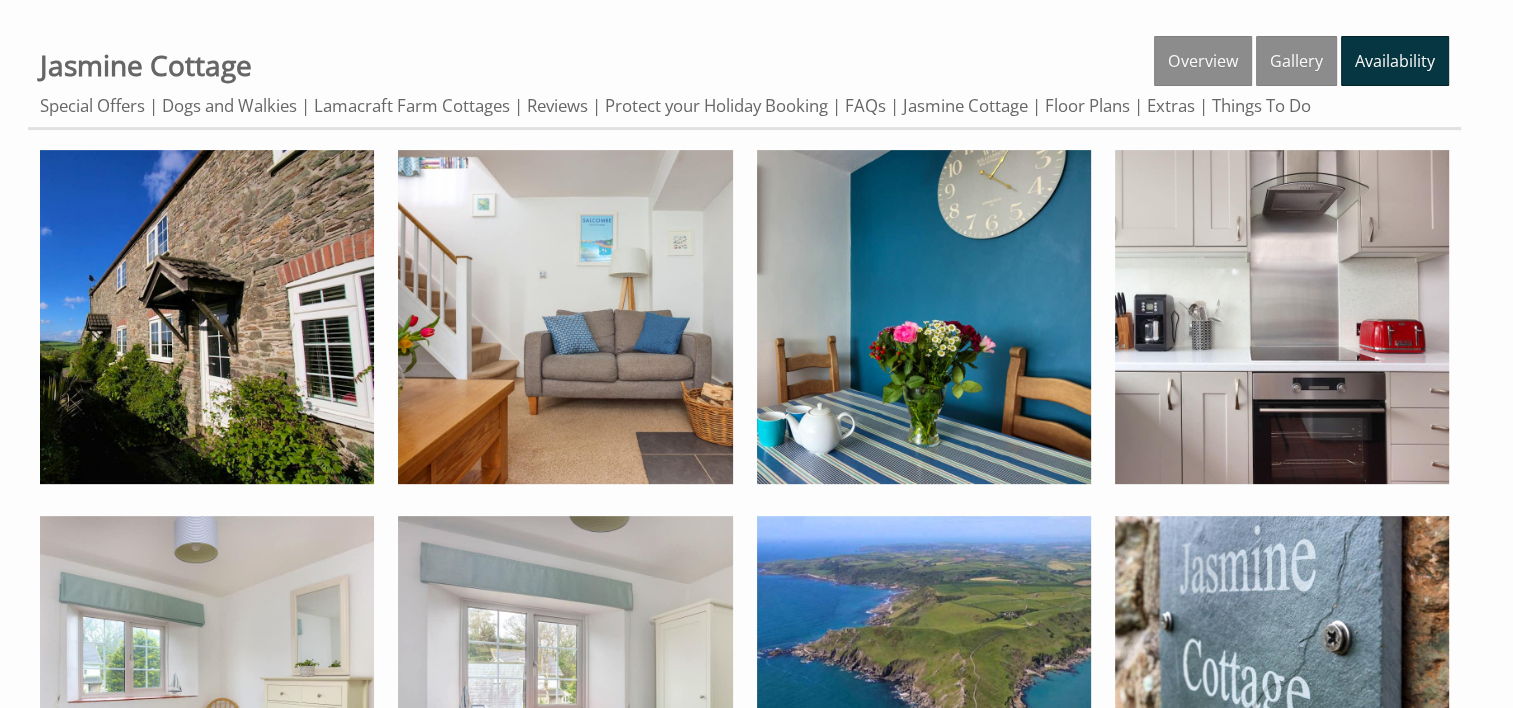 scroll, scrollTop: 680, scrollLeft: 0, axis: vertical 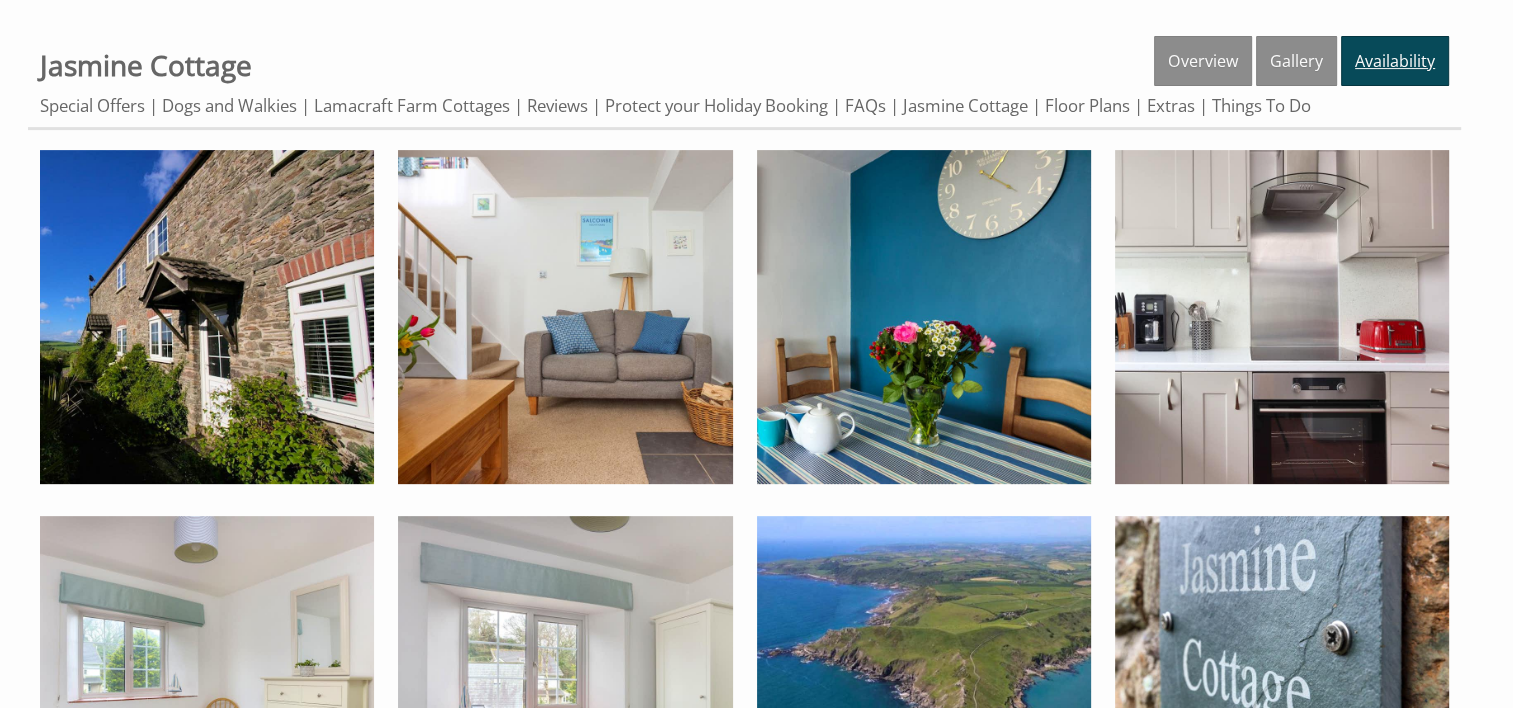 click on "Availability" at bounding box center (1395, 61) 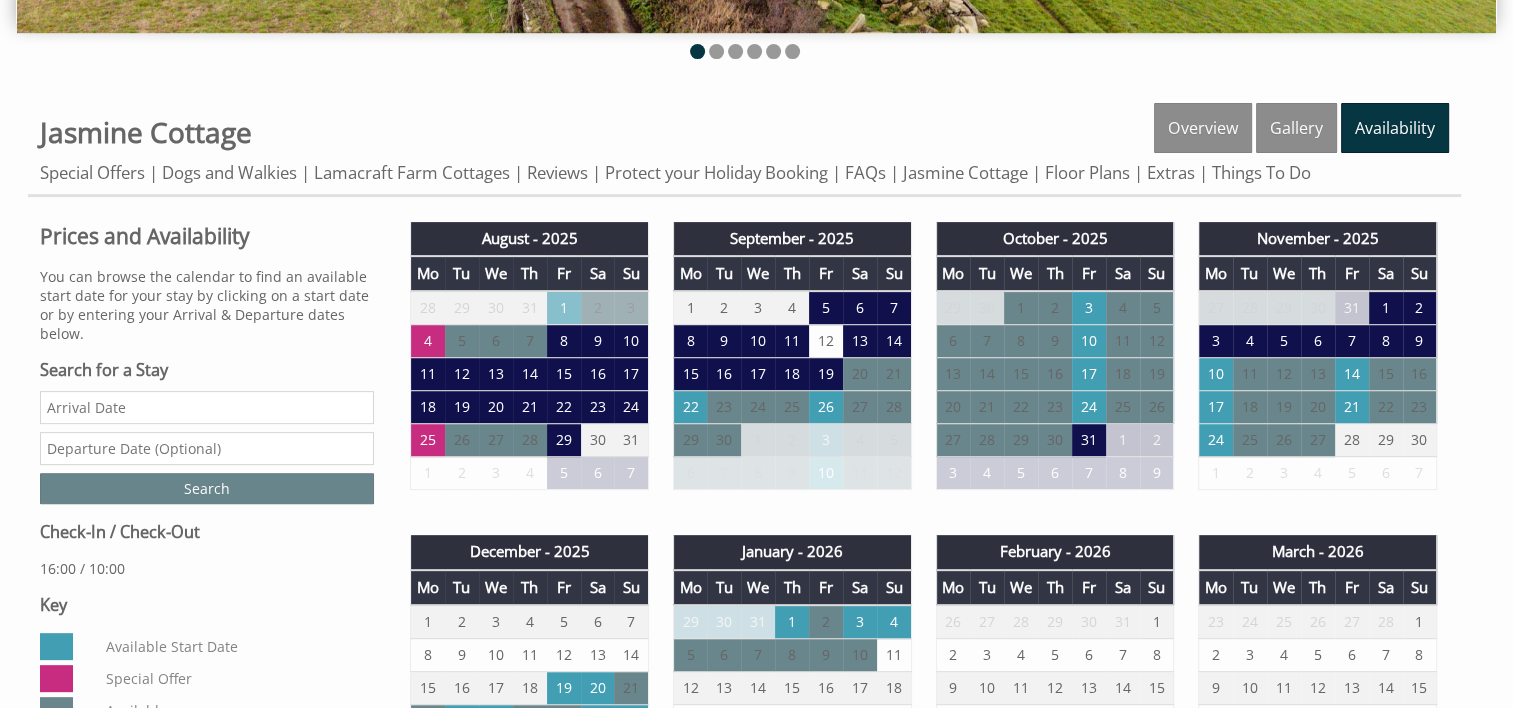 scroll, scrollTop: 614, scrollLeft: 0, axis: vertical 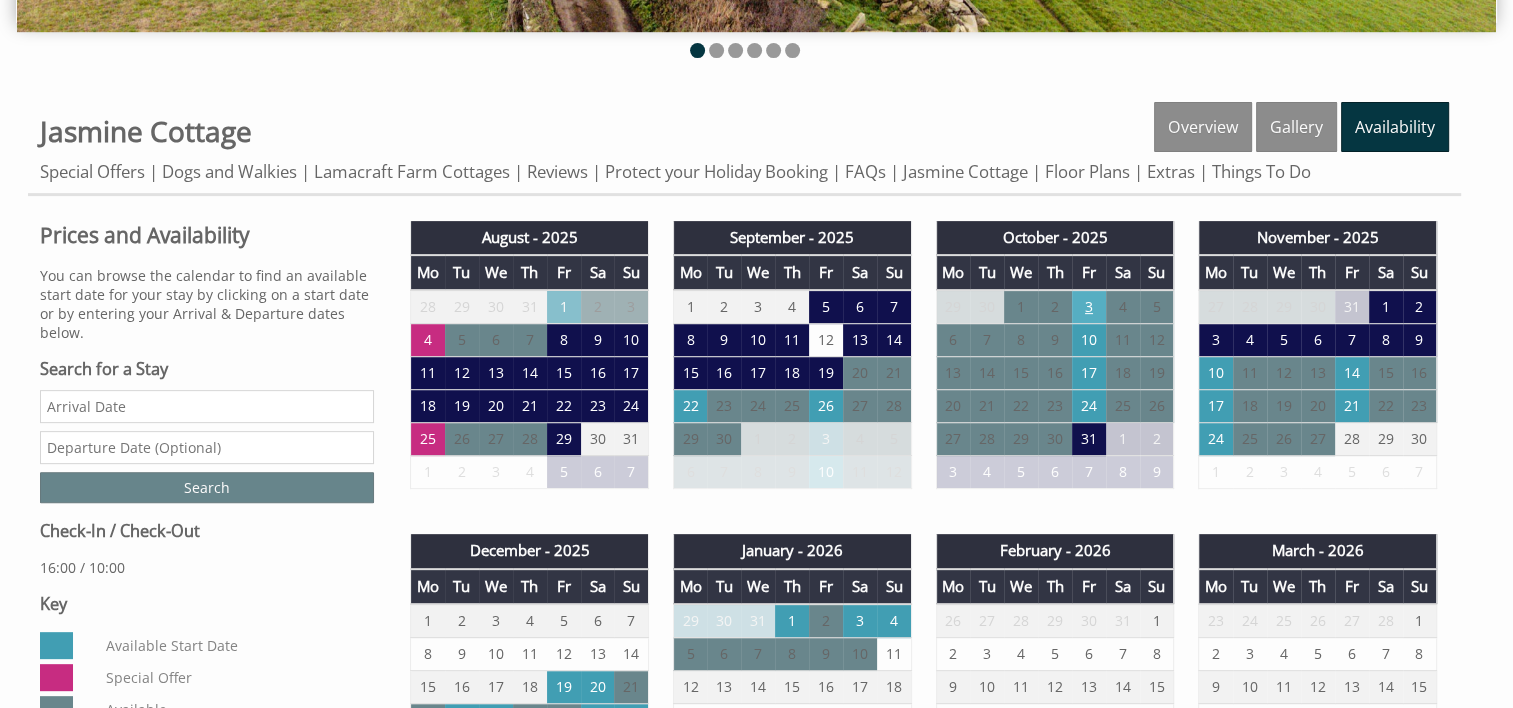 click on "3" at bounding box center (1089, 307) 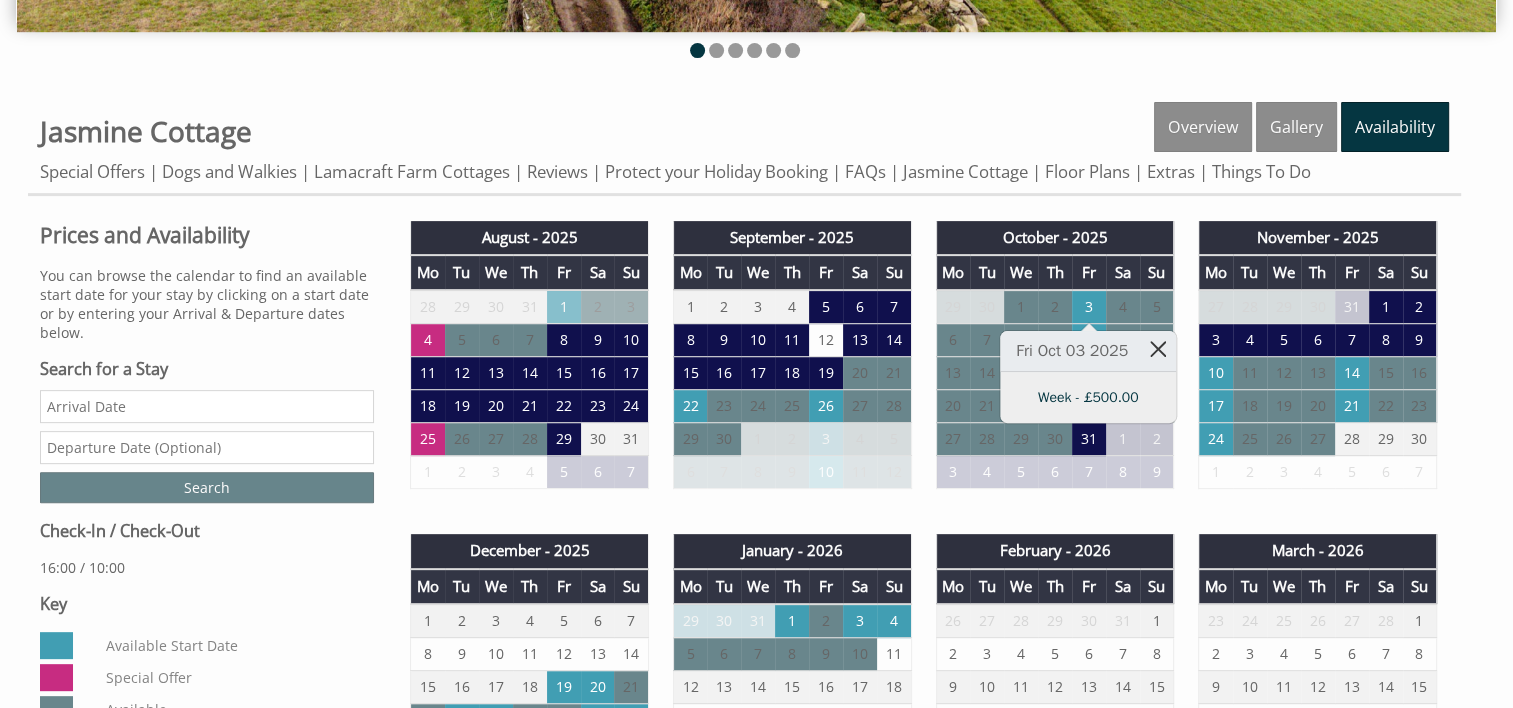 click at bounding box center (1158, 348) 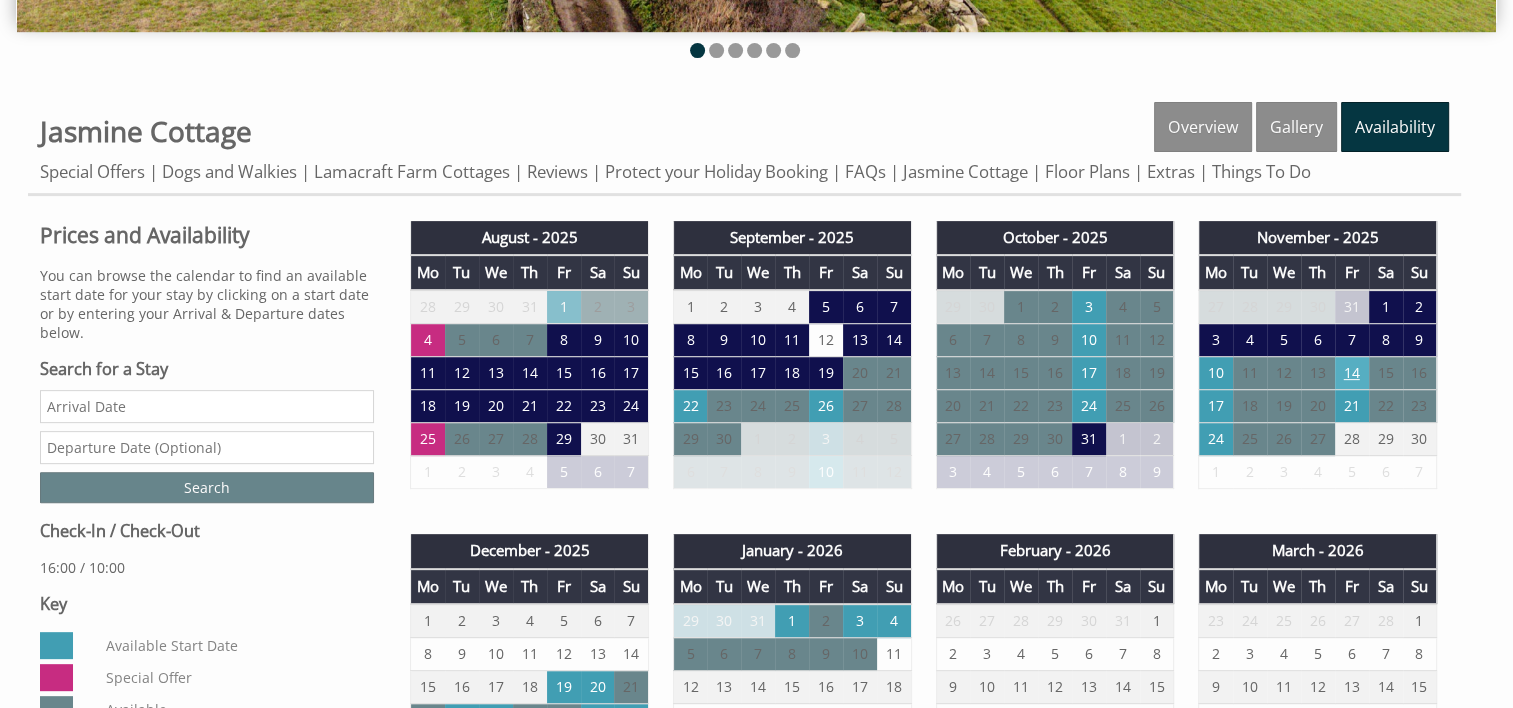 click on "14" at bounding box center [1352, 373] 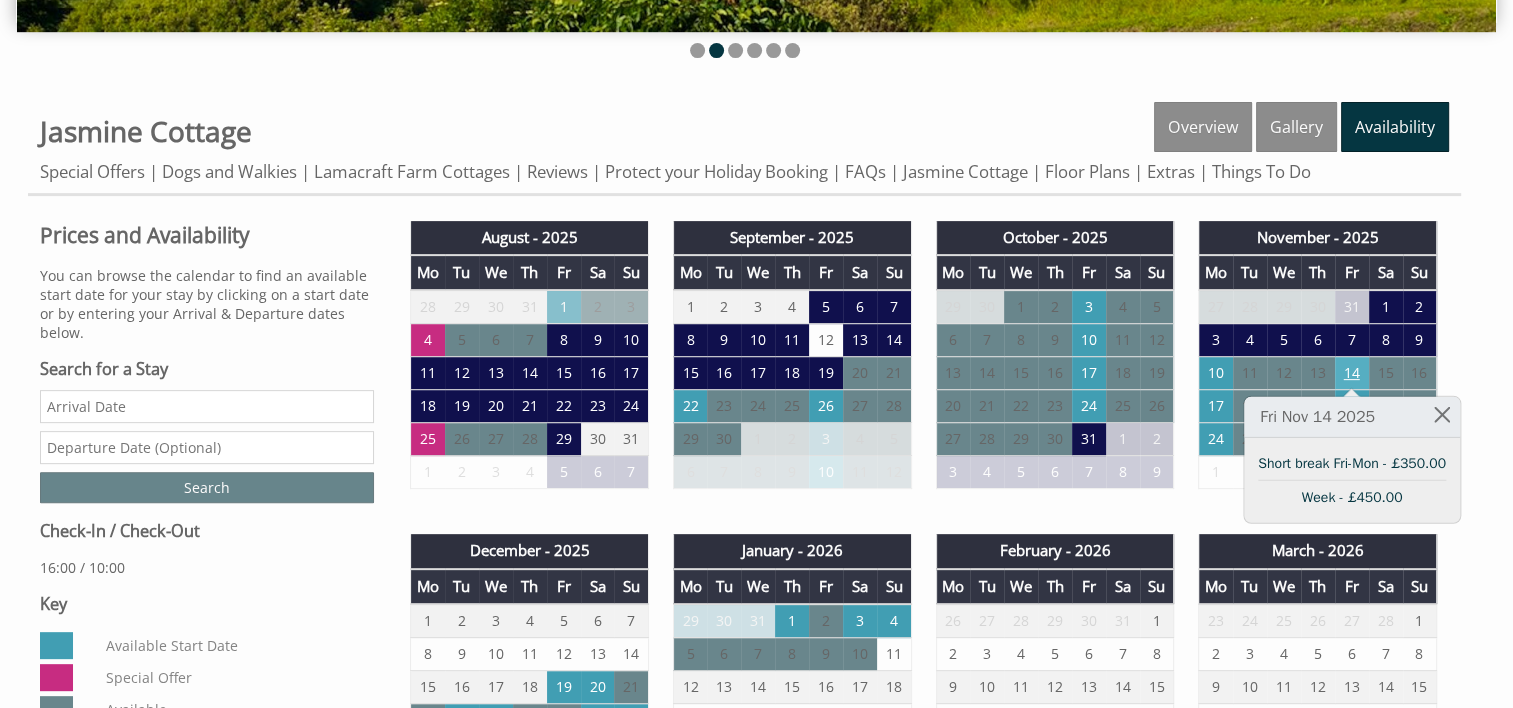 click on "14" at bounding box center (1352, 373) 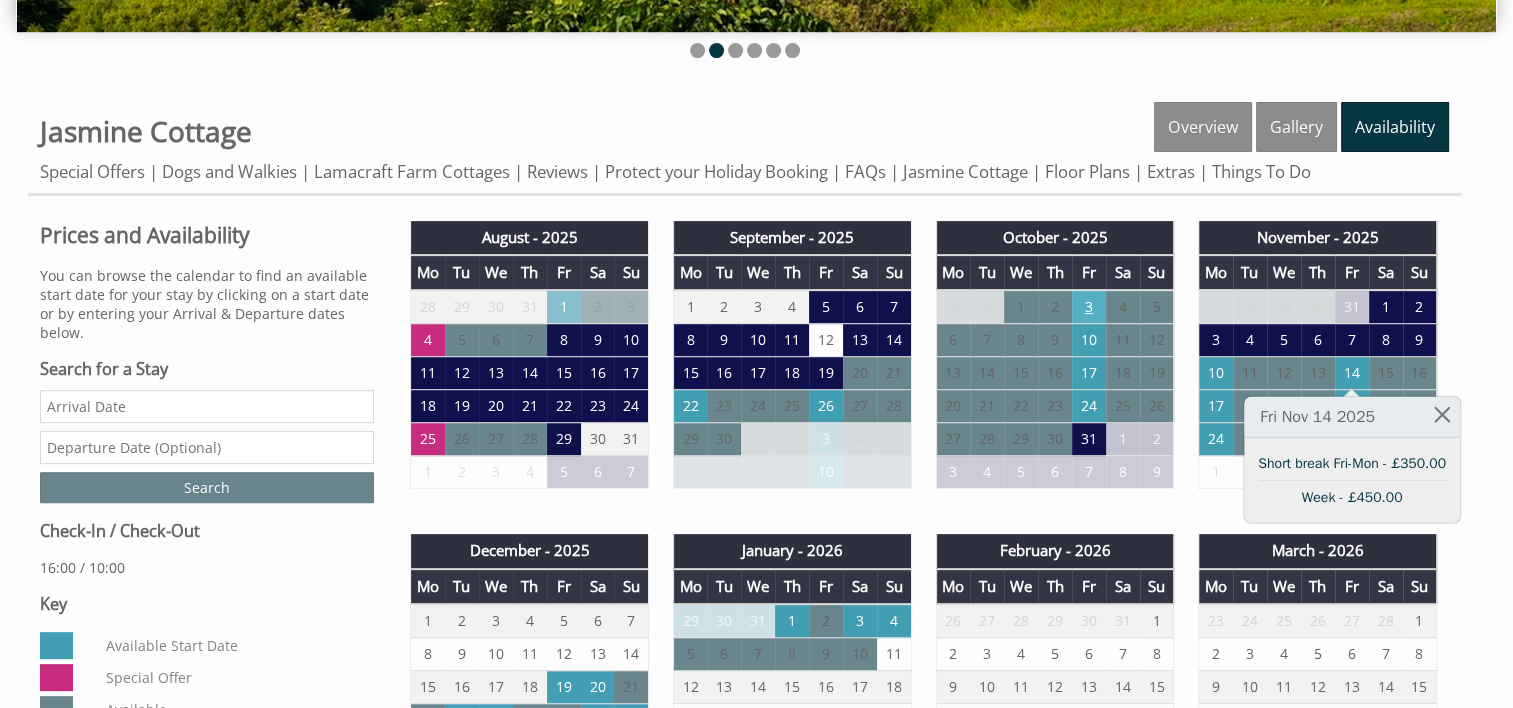 click on "3" at bounding box center [1089, 307] 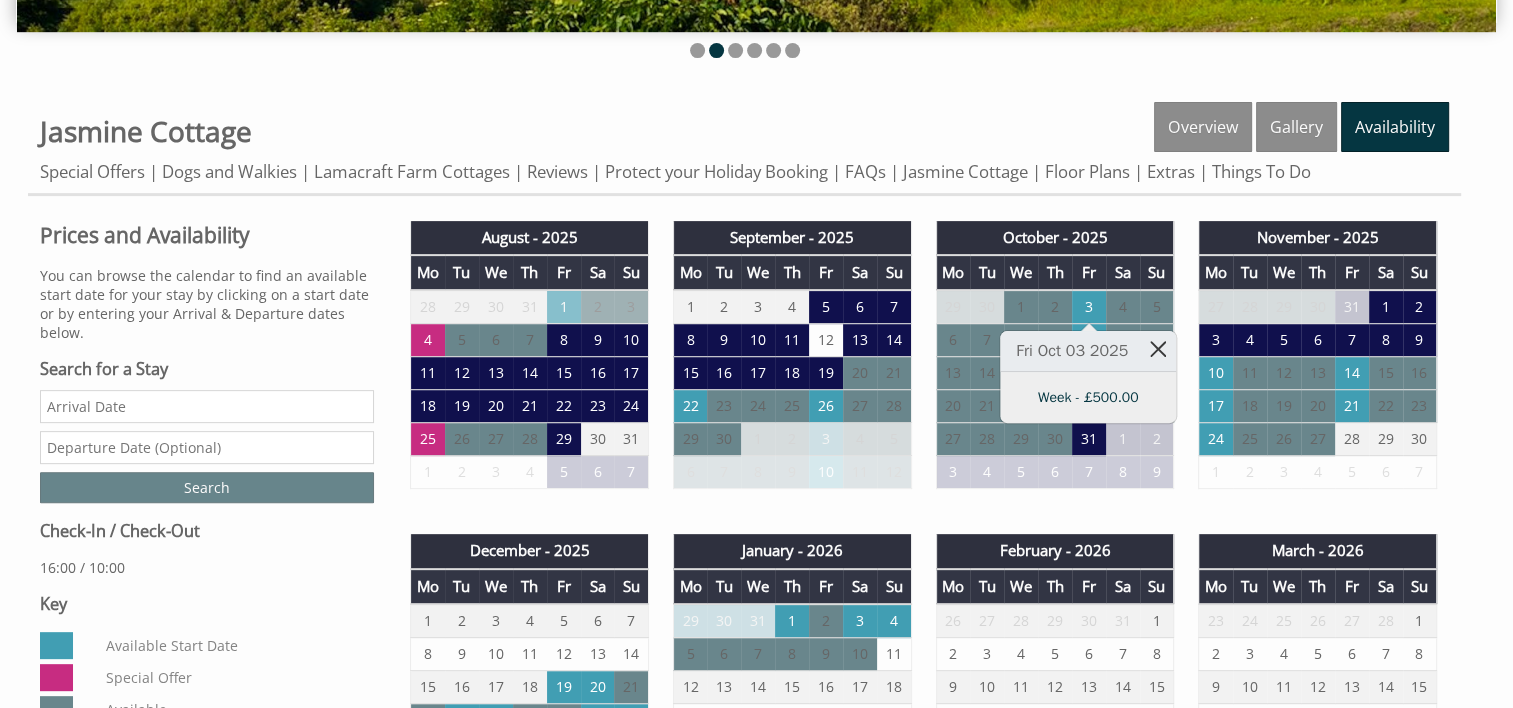 click at bounding box center (1158, 348) 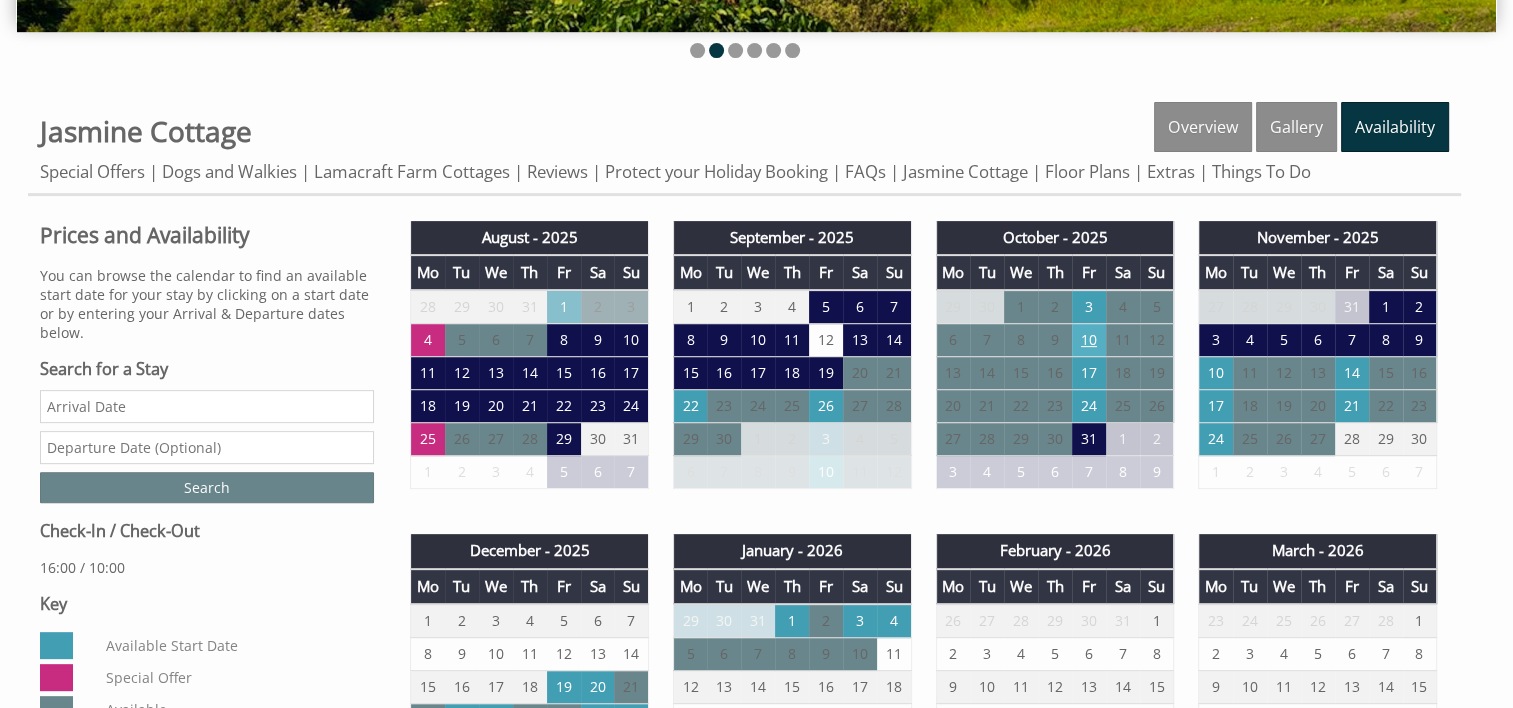 click on "10" at bounding box center [1089, 340] 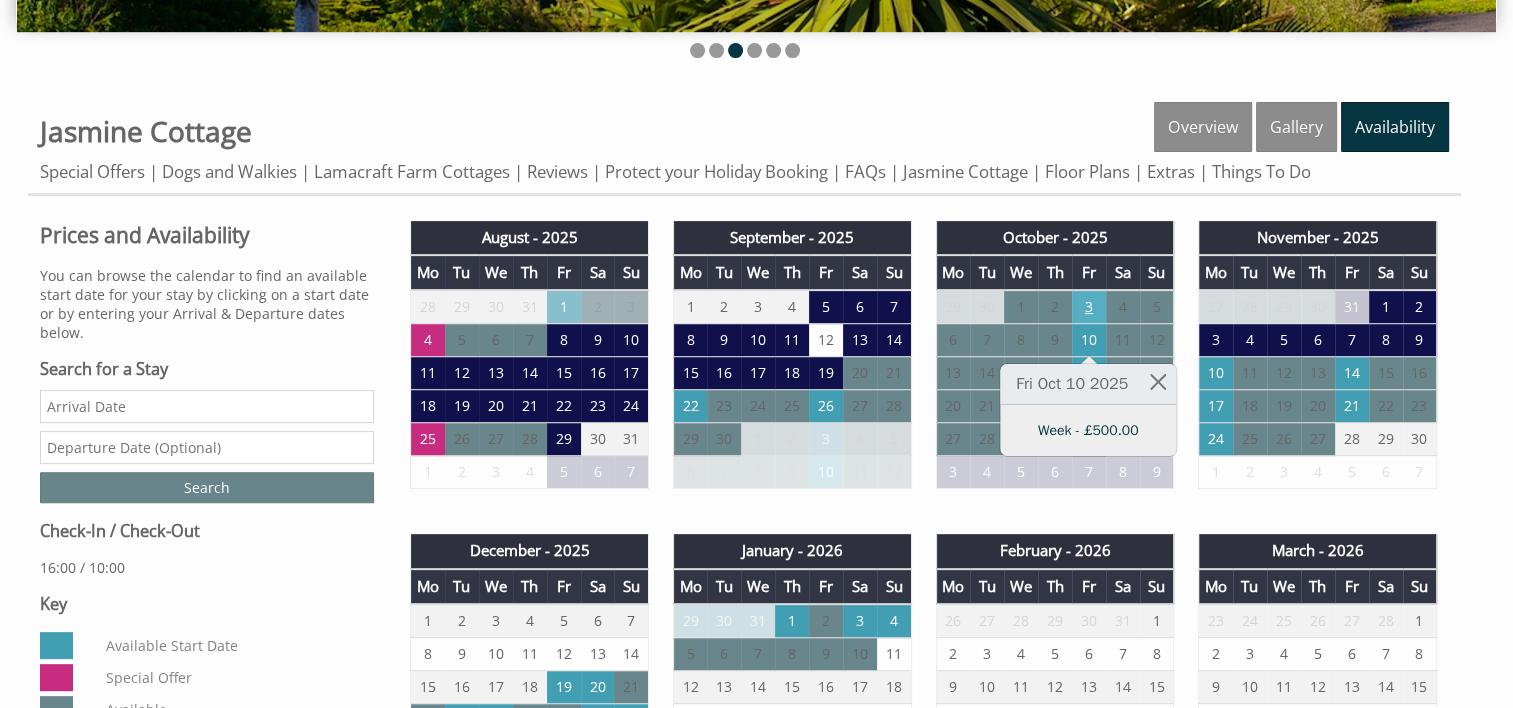 click on "3" at bounding box center [1089, 307] 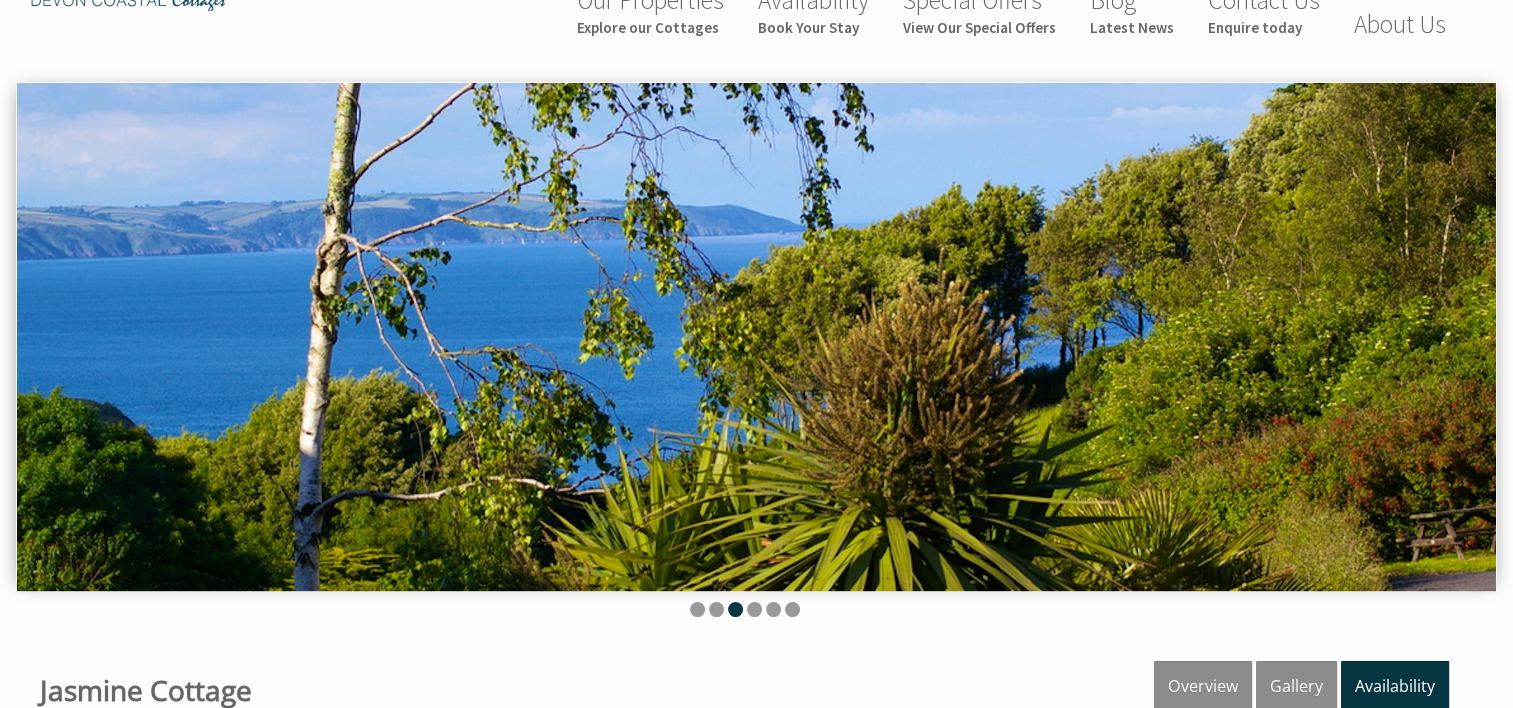 scroll, scrollTop: 54, scrollLeft: 0, axis: vertical 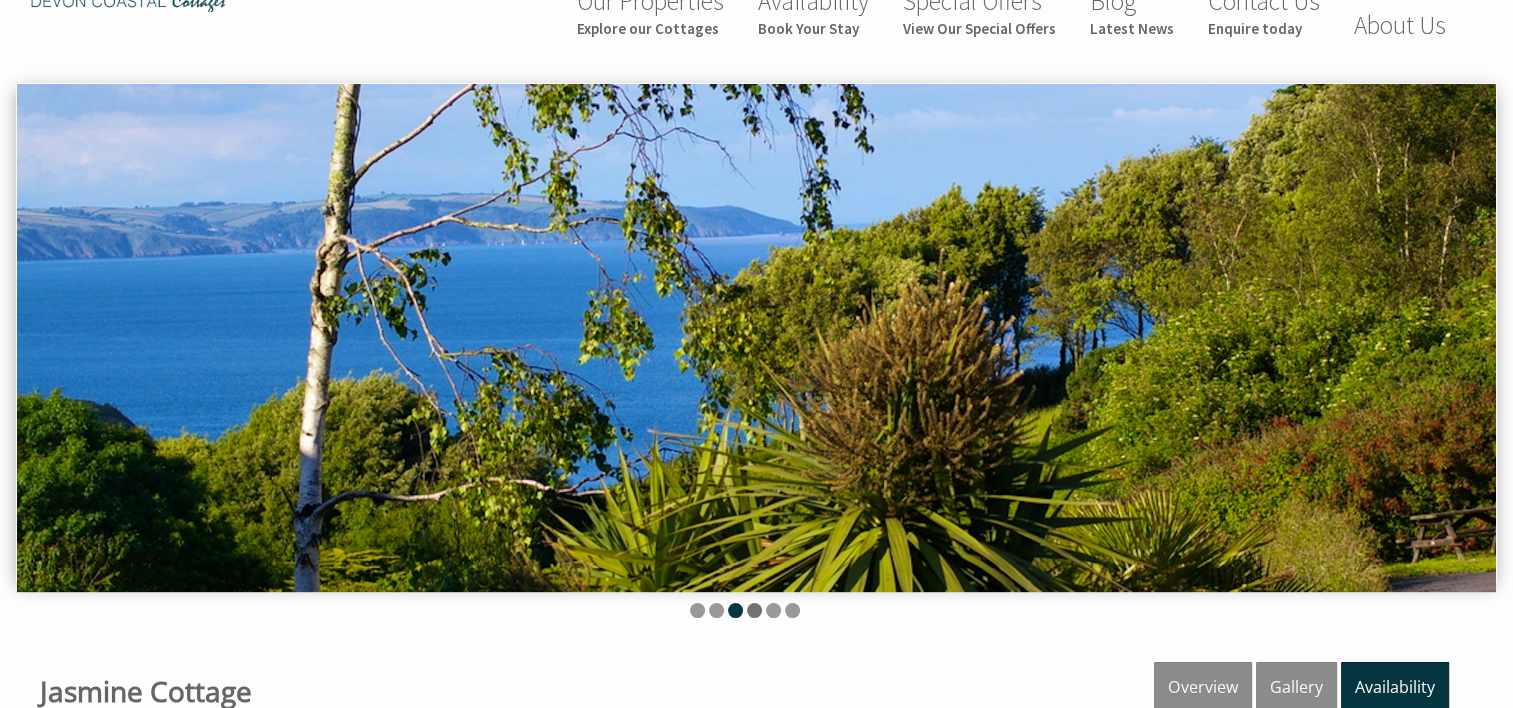 click at bounding box center [754, 610] 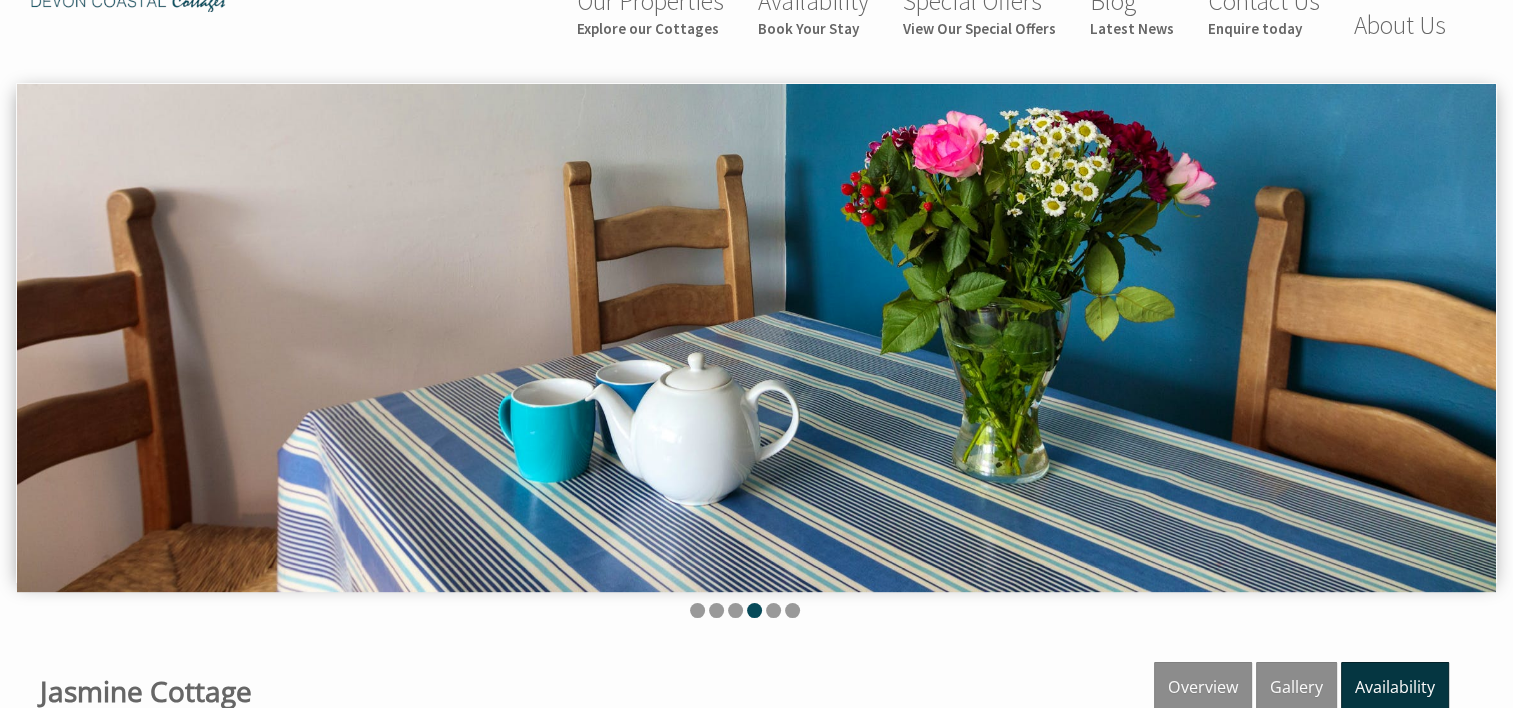 click at bounding box center [754, 610] 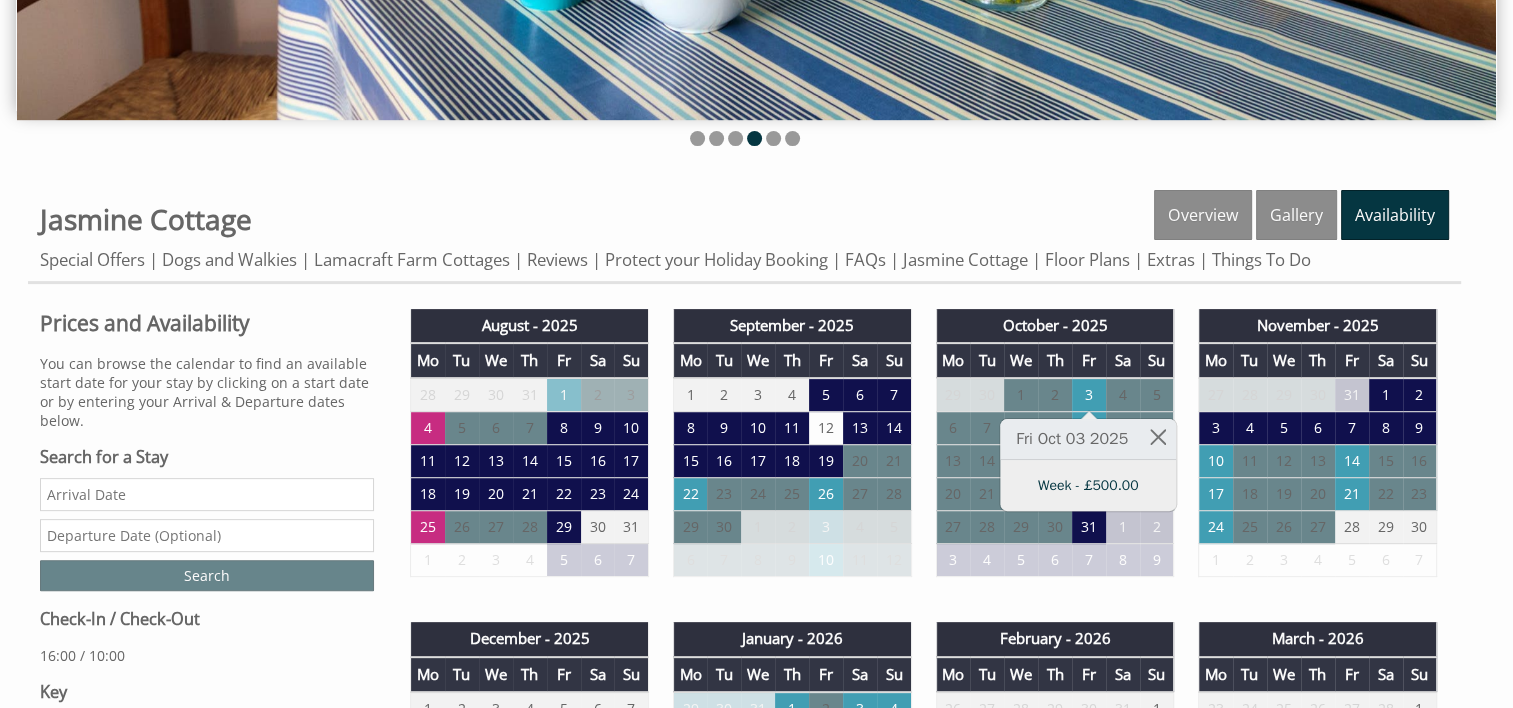 scroll, scrollTop: 532, scrollLeft: 0, axis: vertical 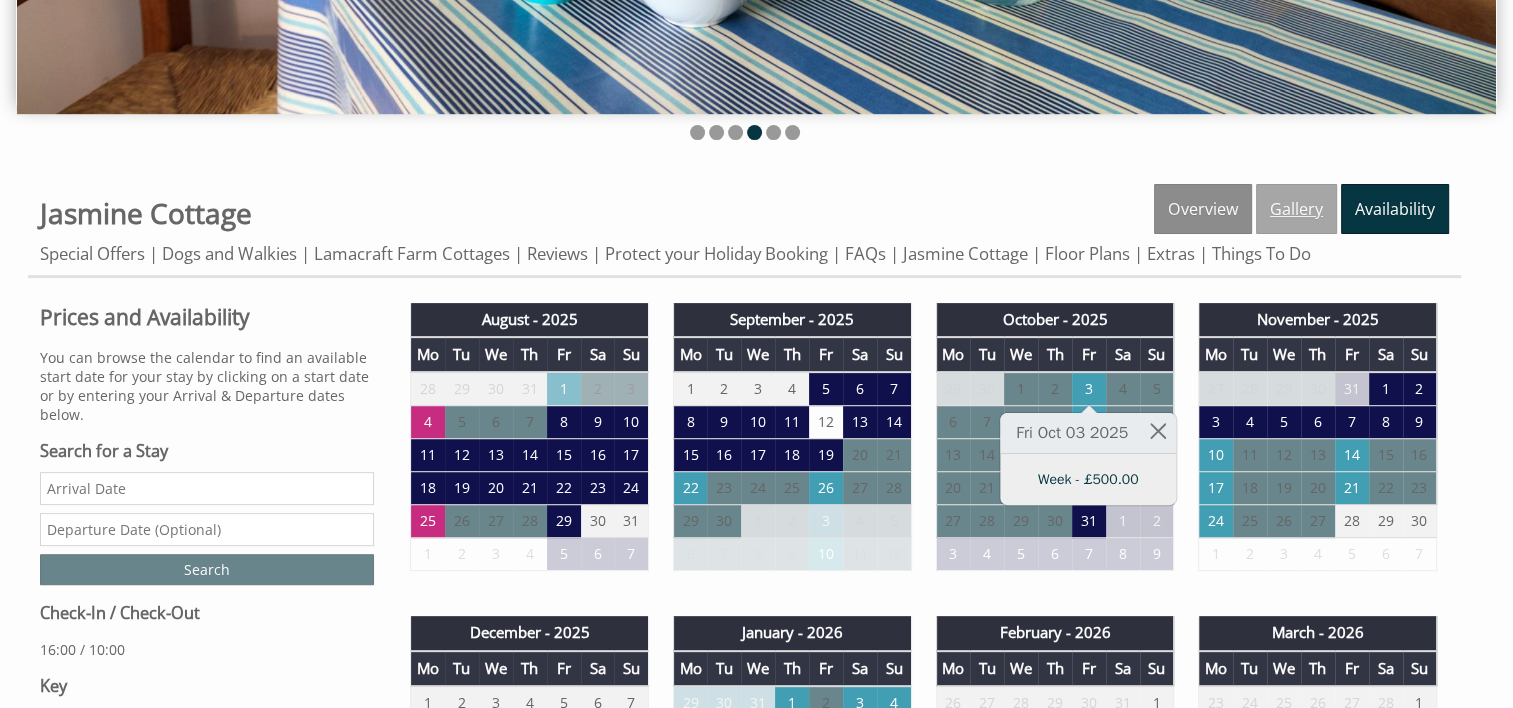 click on "Gallery" at bounding box center (1296, 209) 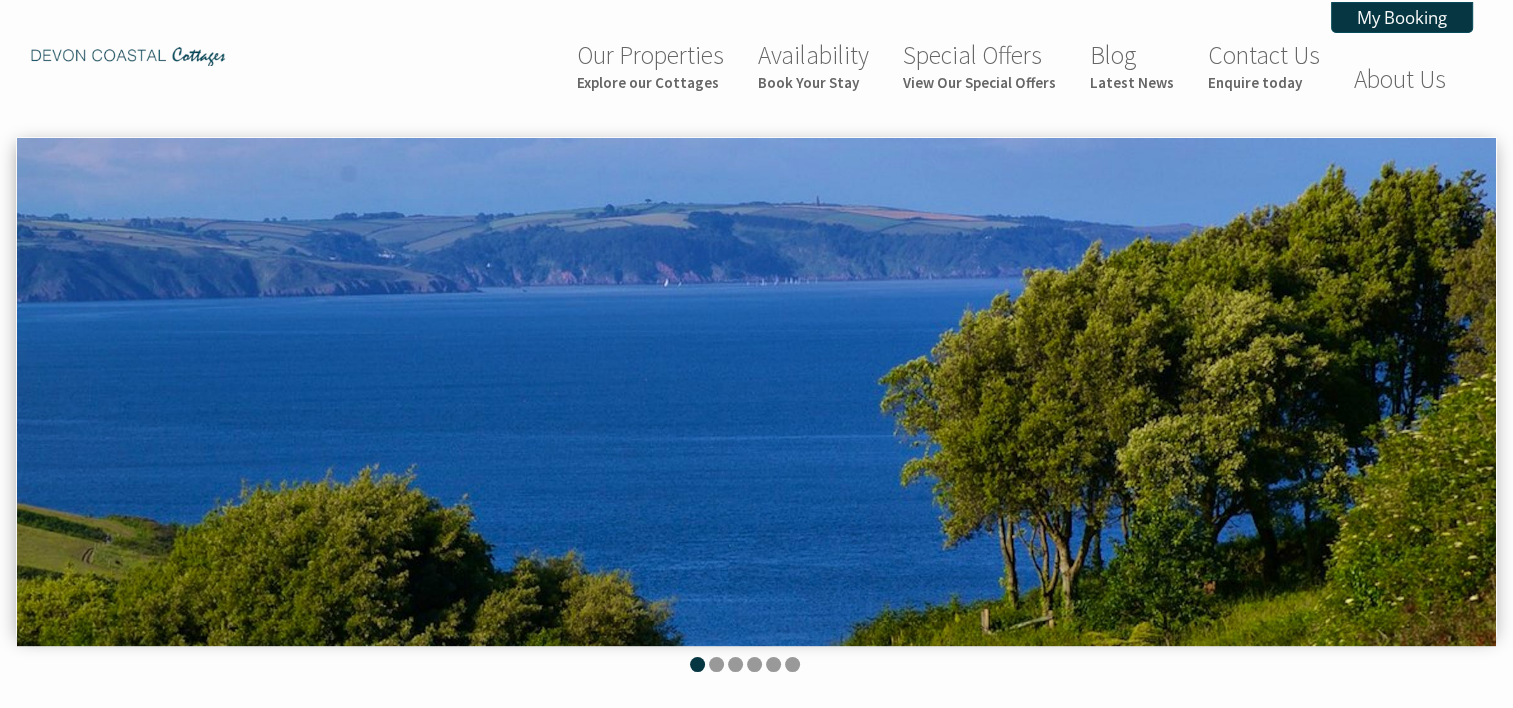 click at bounding box center (756, 392) 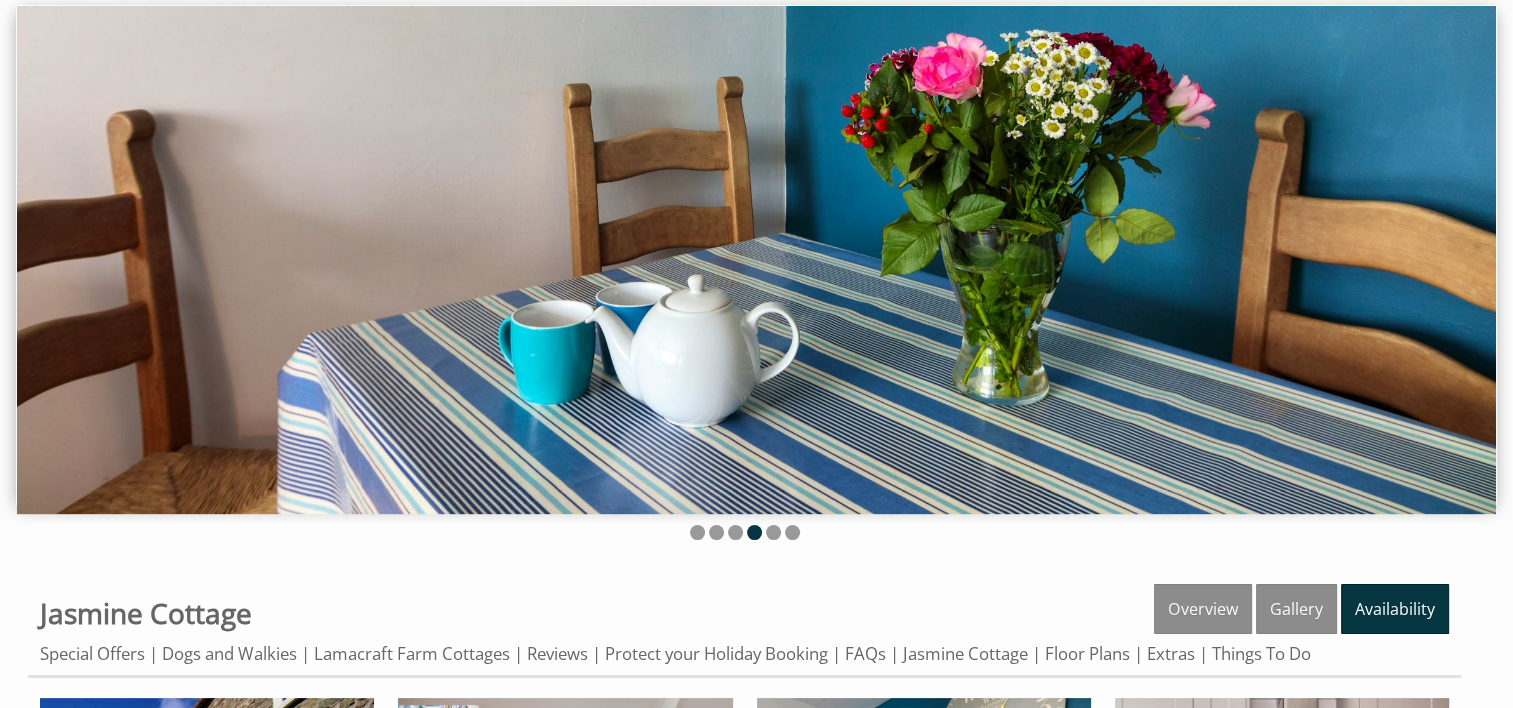 scroll, scrollTop: 0, scrollLeft: 0, axis: both 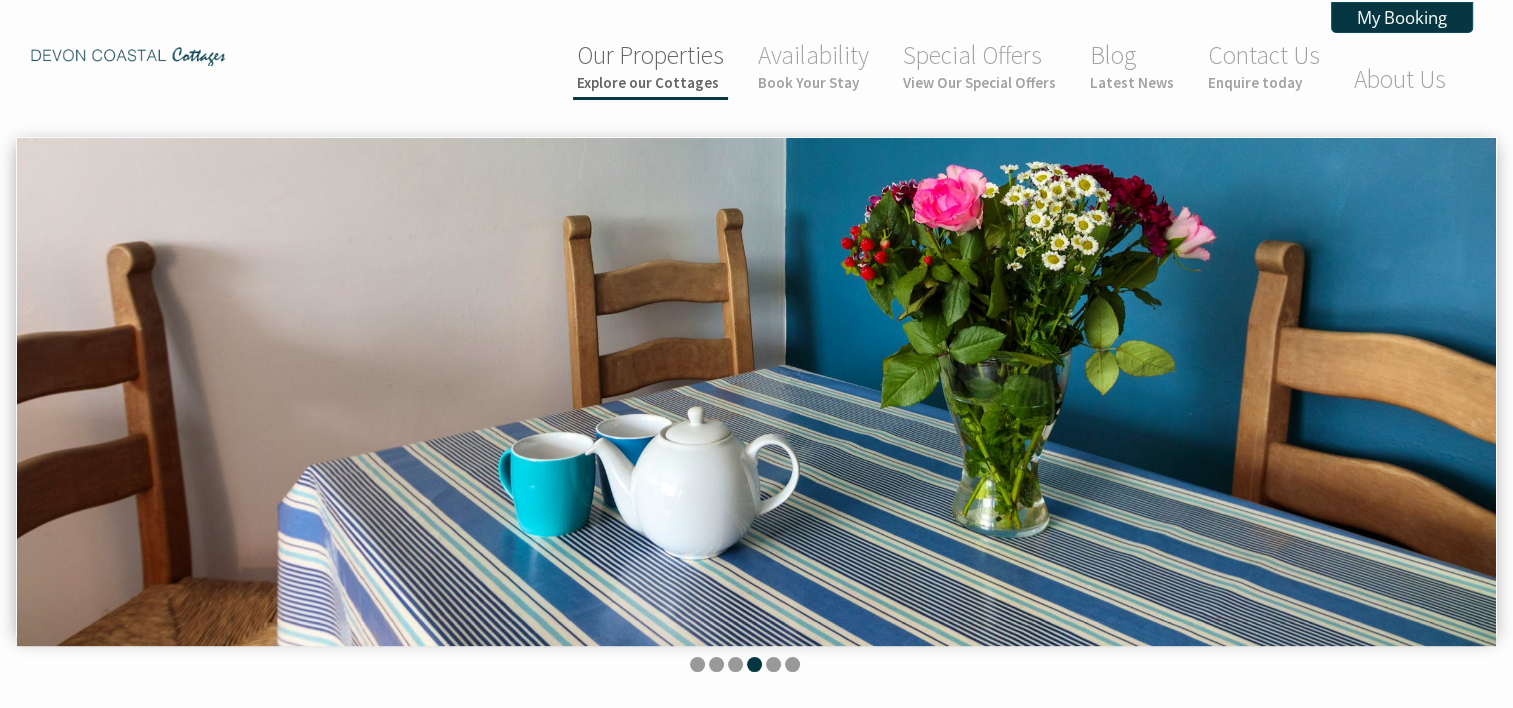 click on "Explore our Cottages" at bounding box center (650, 82) 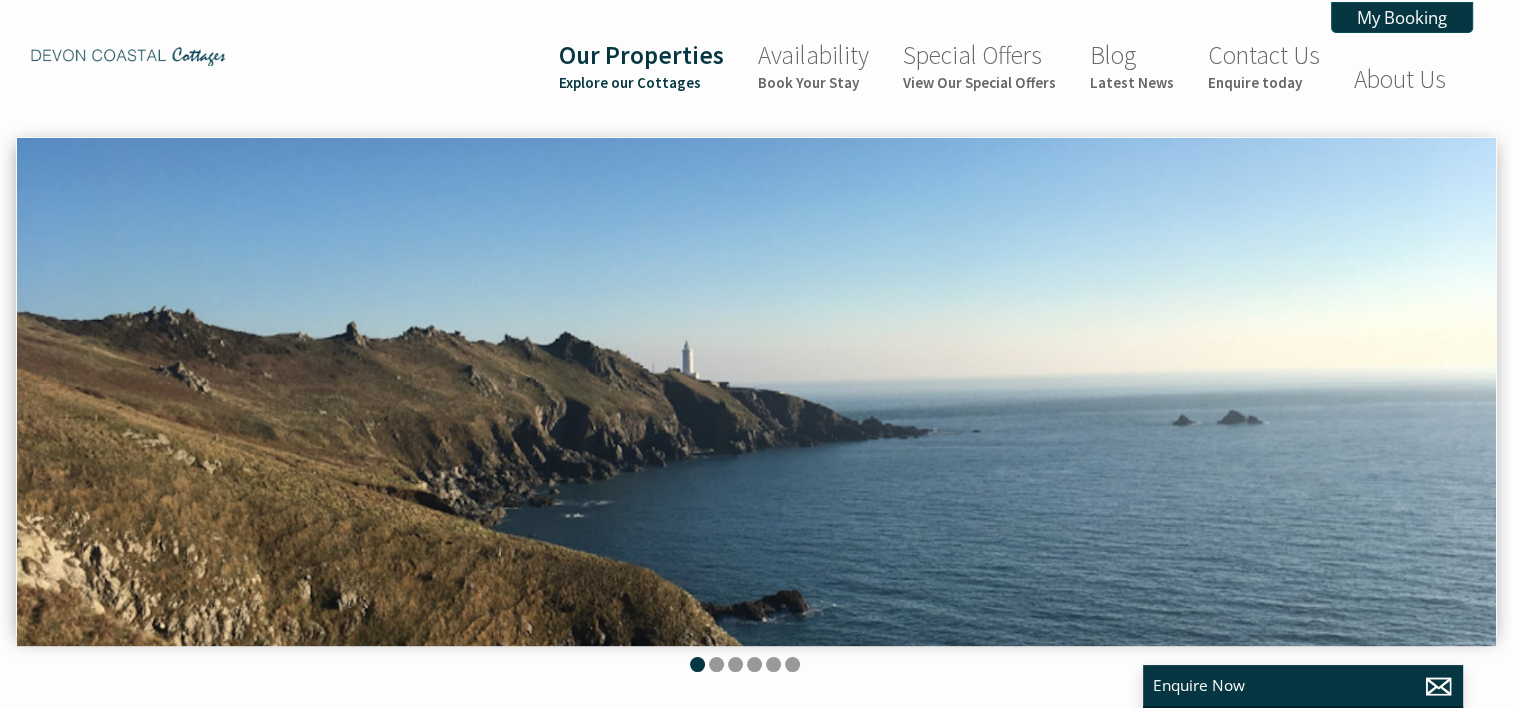 scroll, scrollTop: 0, scrollLeft: 18, axis: horizontal 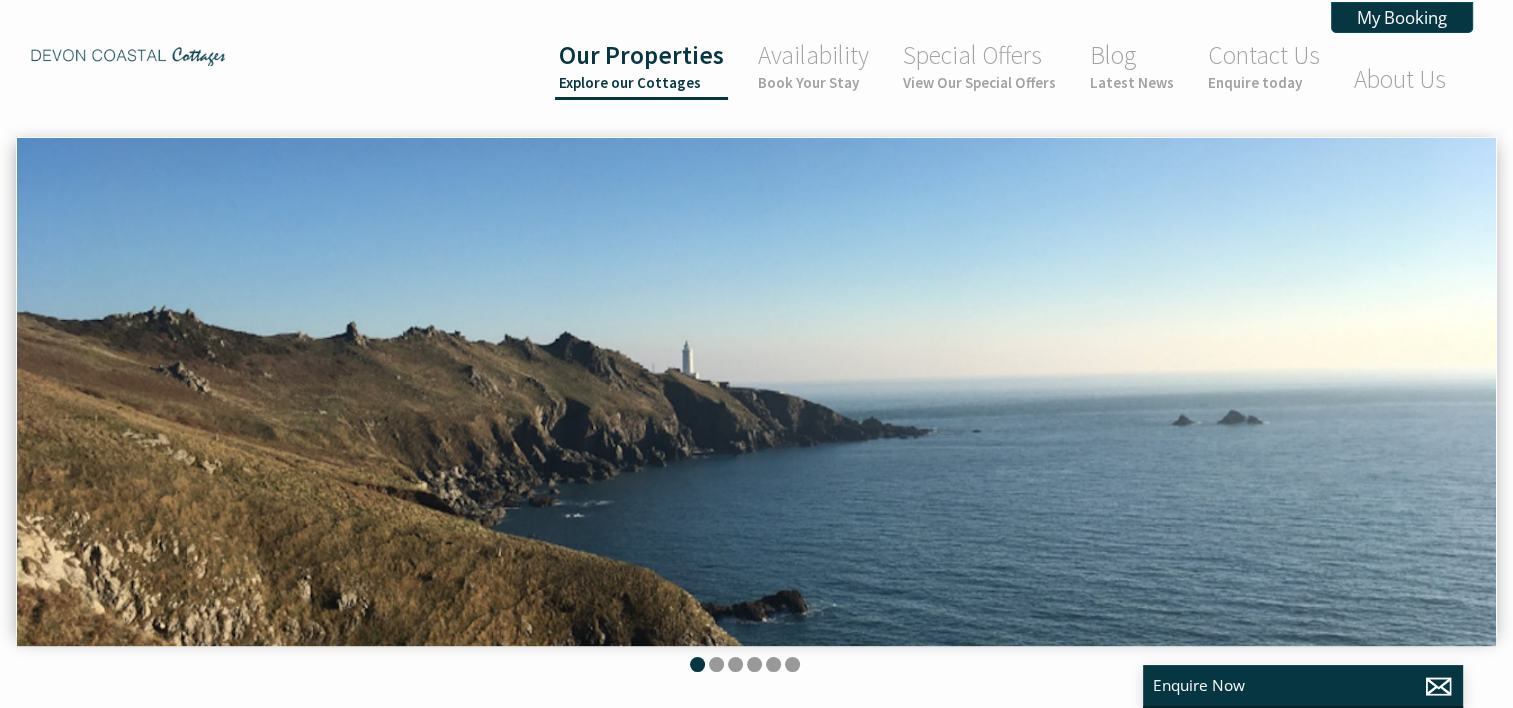 click on "Explore our Cottages" at bounding box center (641, 82) 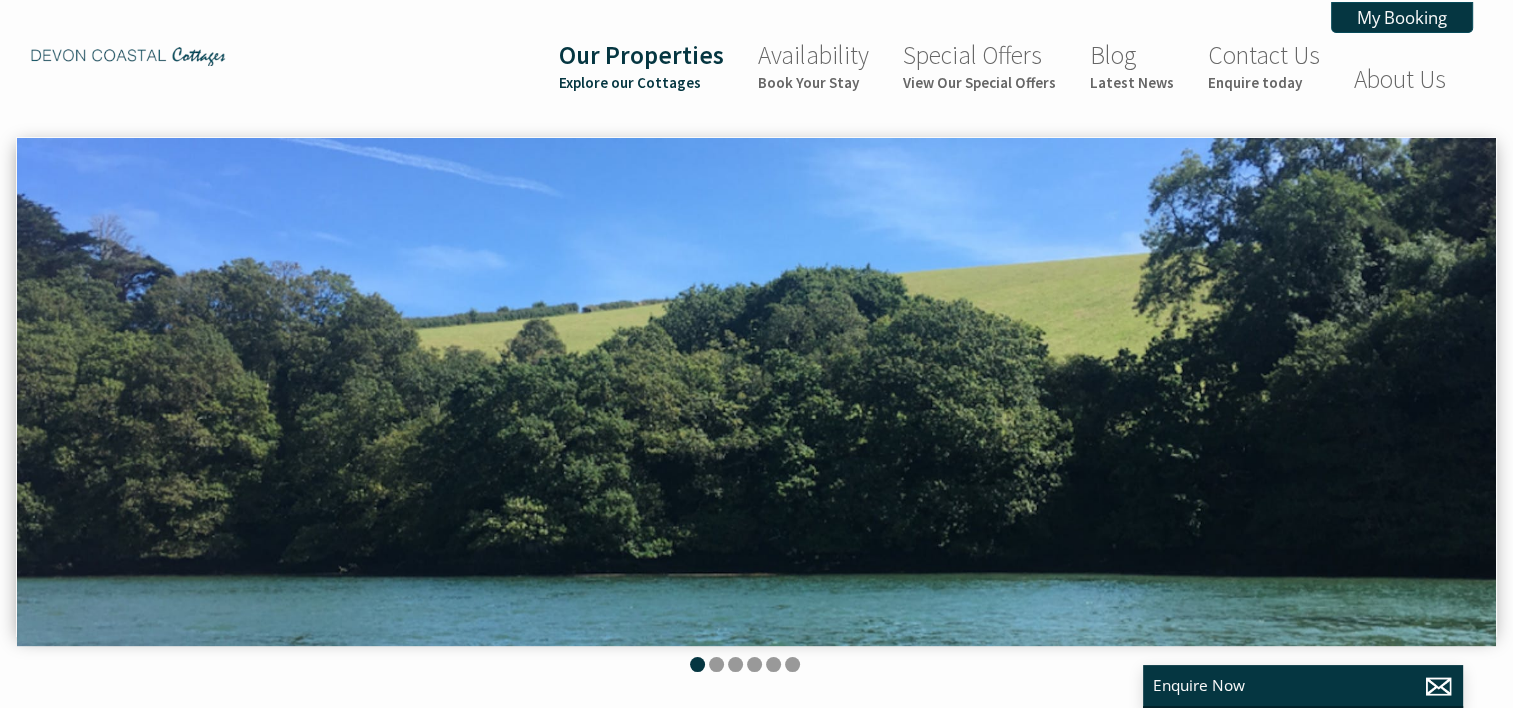 scroll, scrollTop: 0, scrollLeft: 18, axis: horizontal 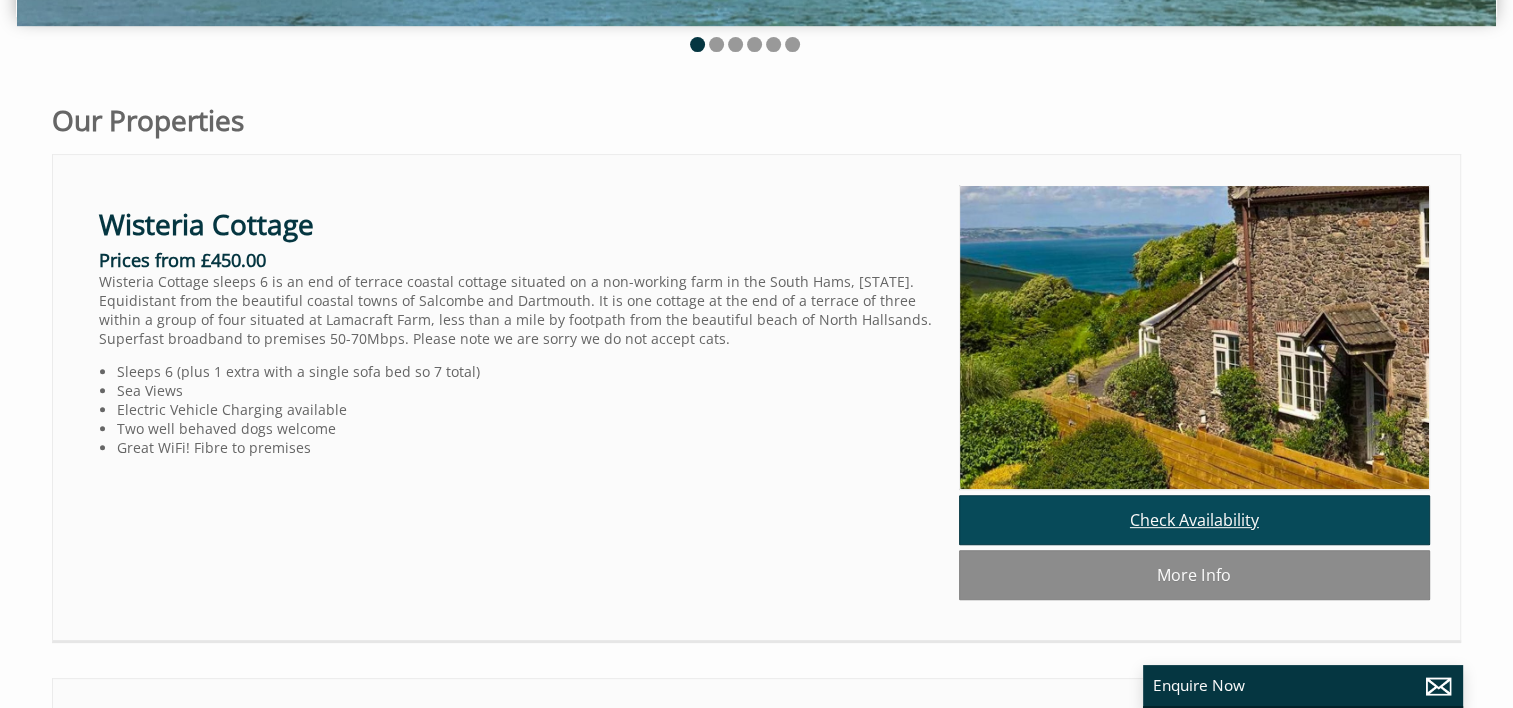click on "Check Availability" at bounding box center [1194, 520] 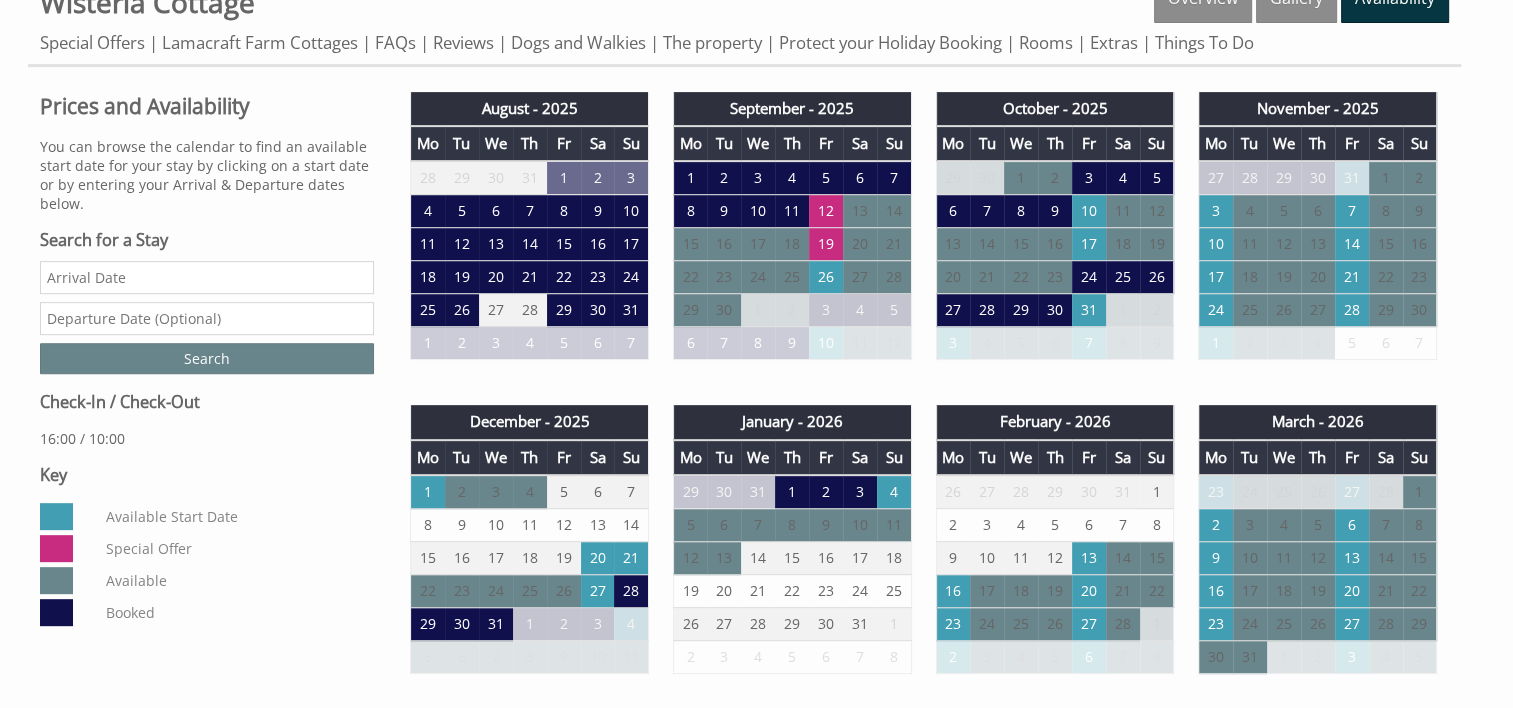 scroll, scrollTop: 746, scrollLeft: 0, axis: vertical 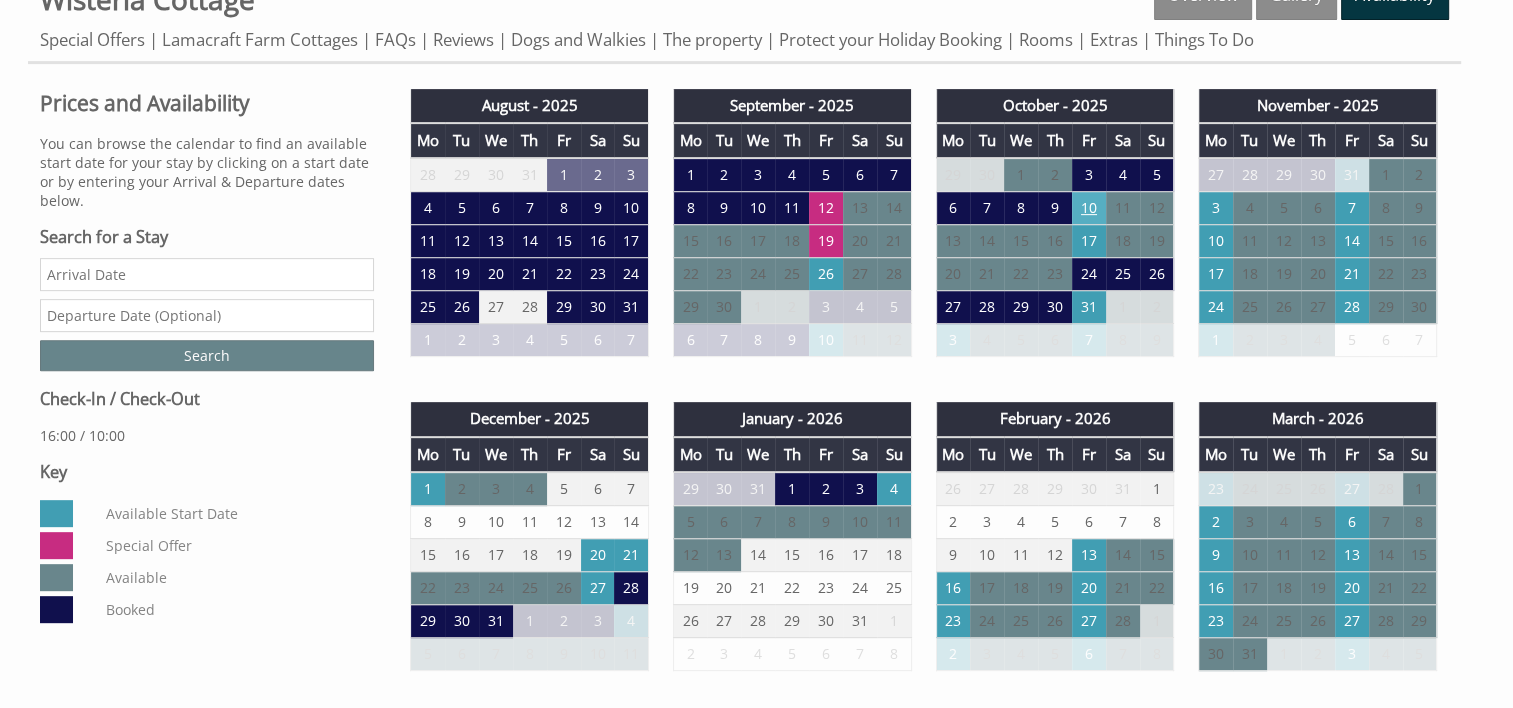 click on "10" at bounding box center (1089, 208) 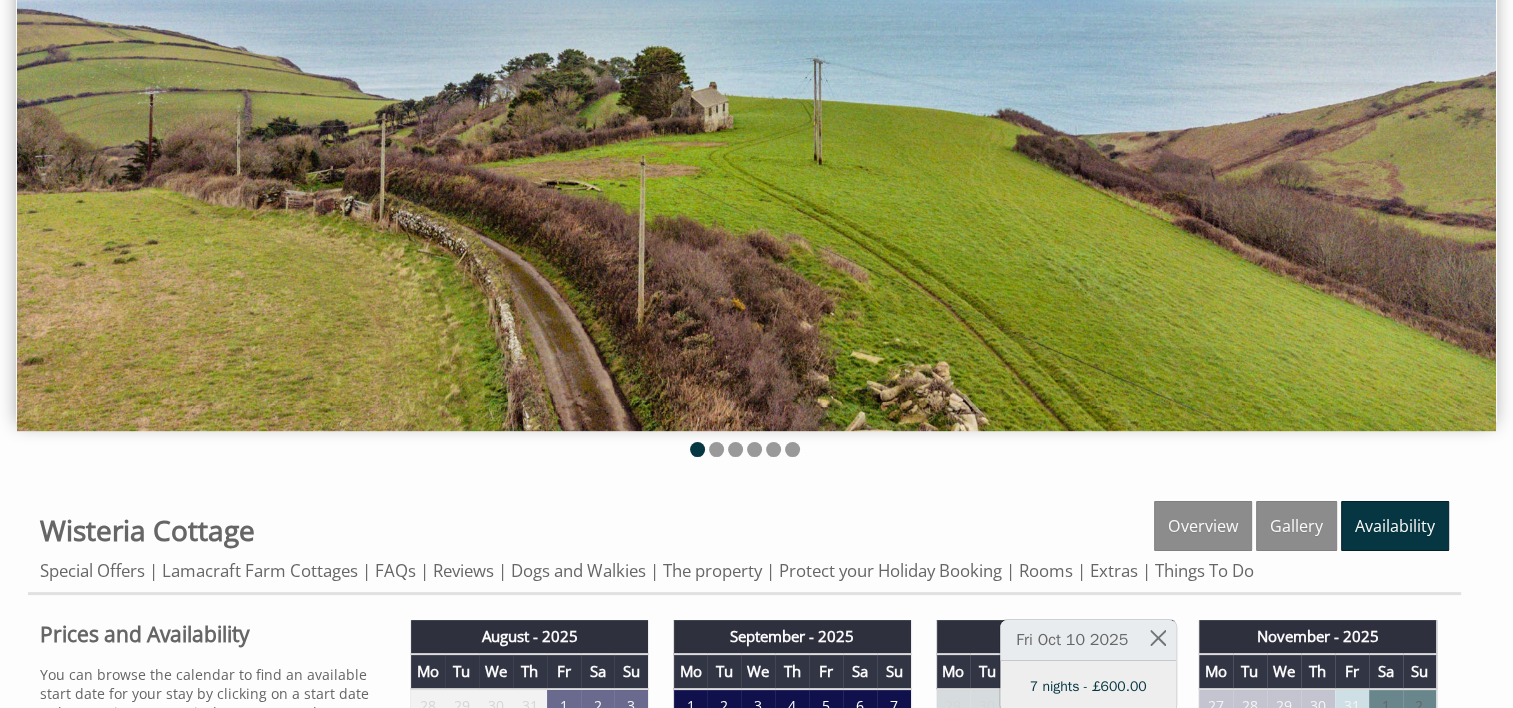 scroll, scrollTop: 0, scrollLeft: 0, axis: both 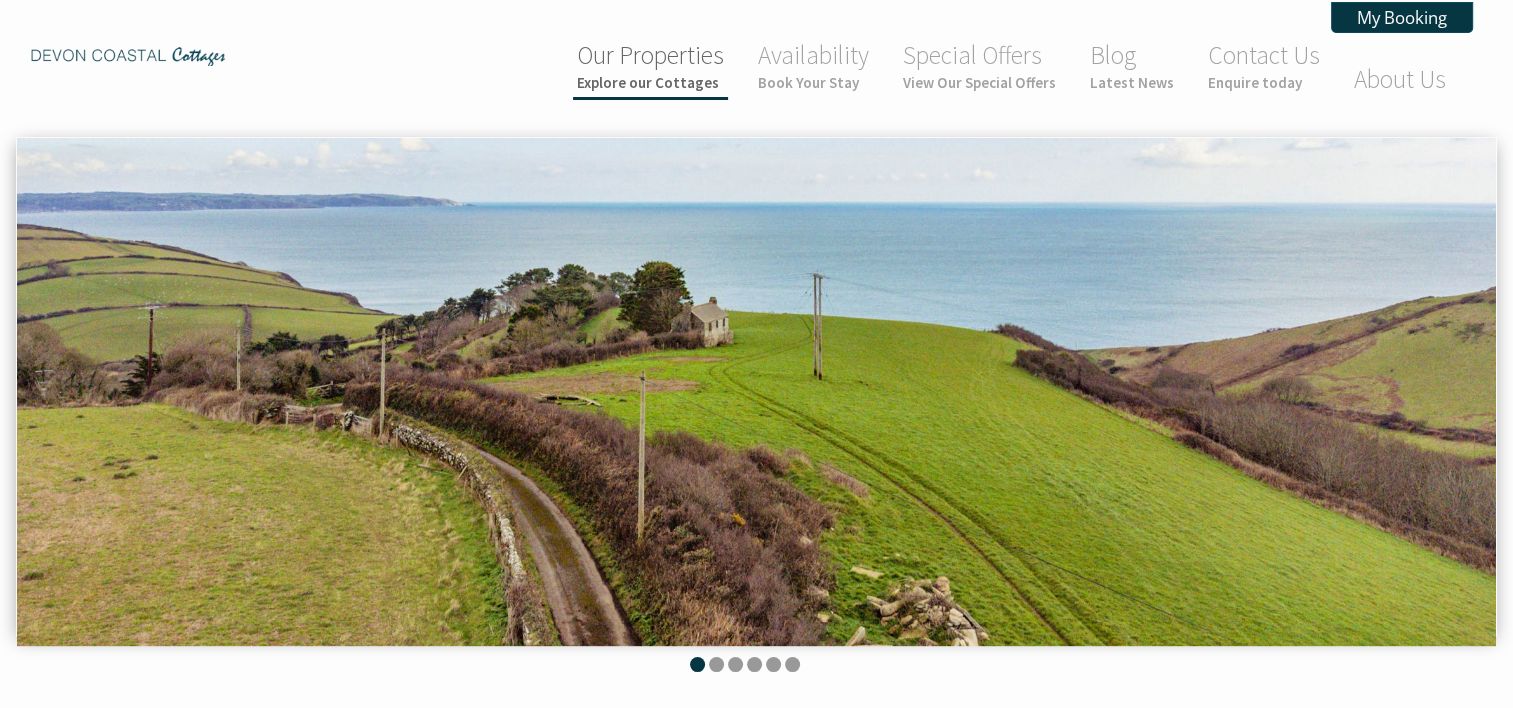 click on "Explore our Cottages" at bounding box center [650, 82] 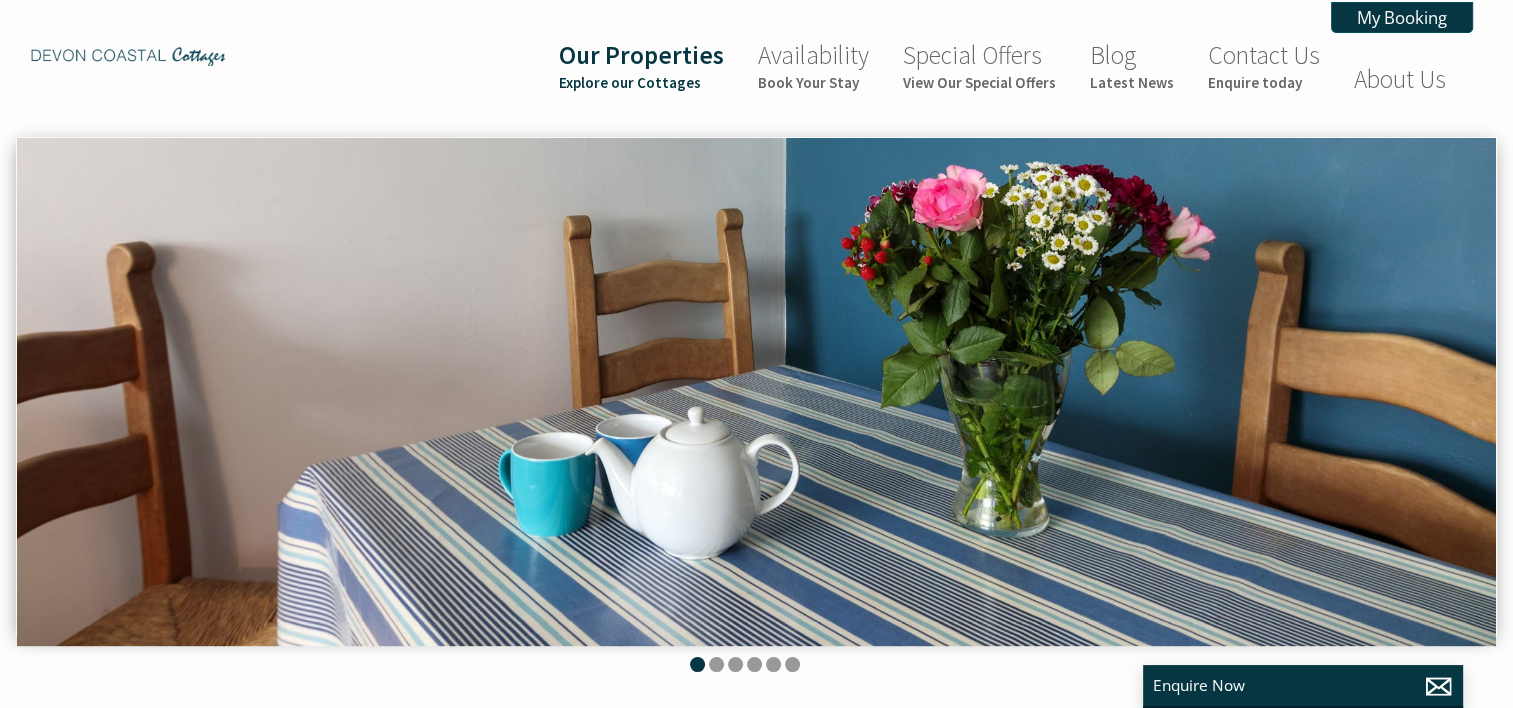 scroll, scrollTop: 0, scrollLeft: 18, axis: horizontal 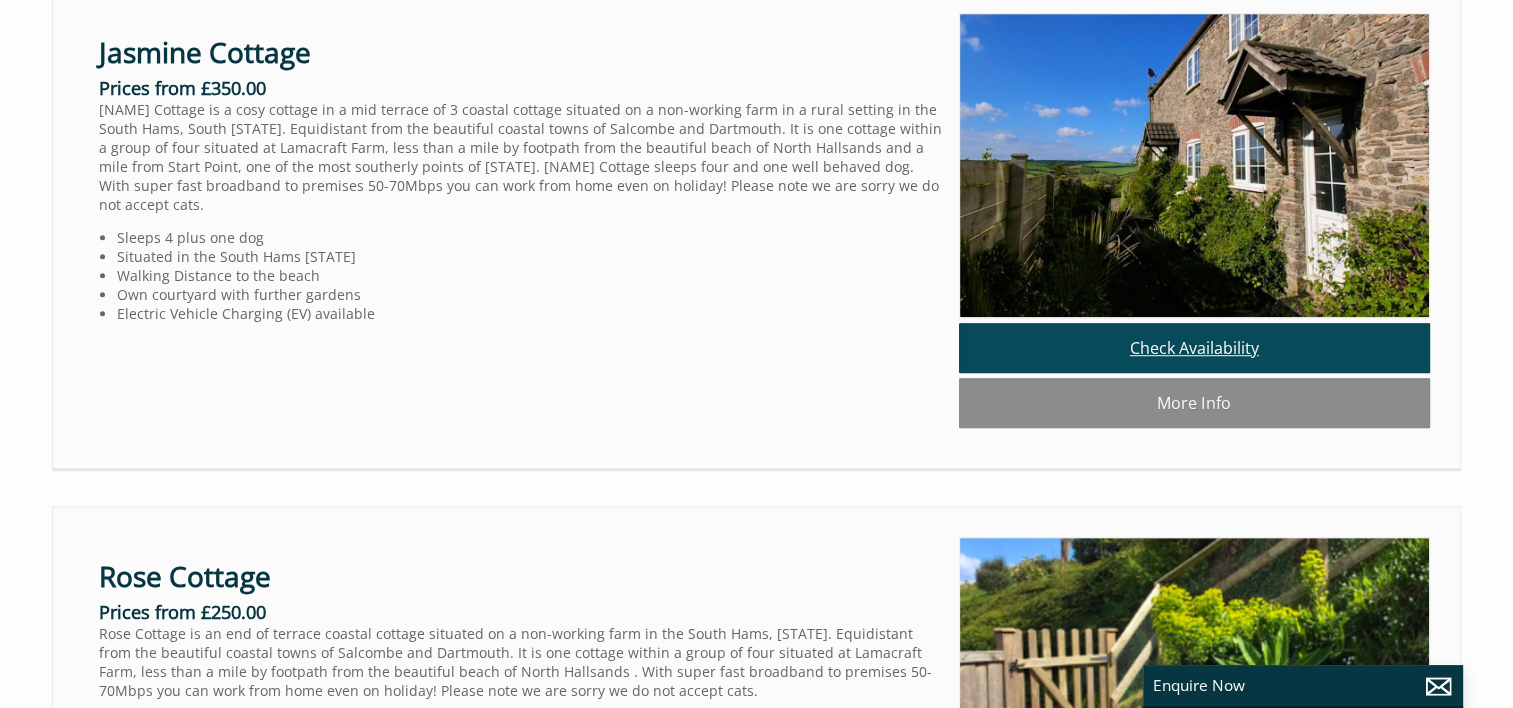 click on "Check Availability" at bounding box center [1194, 348] 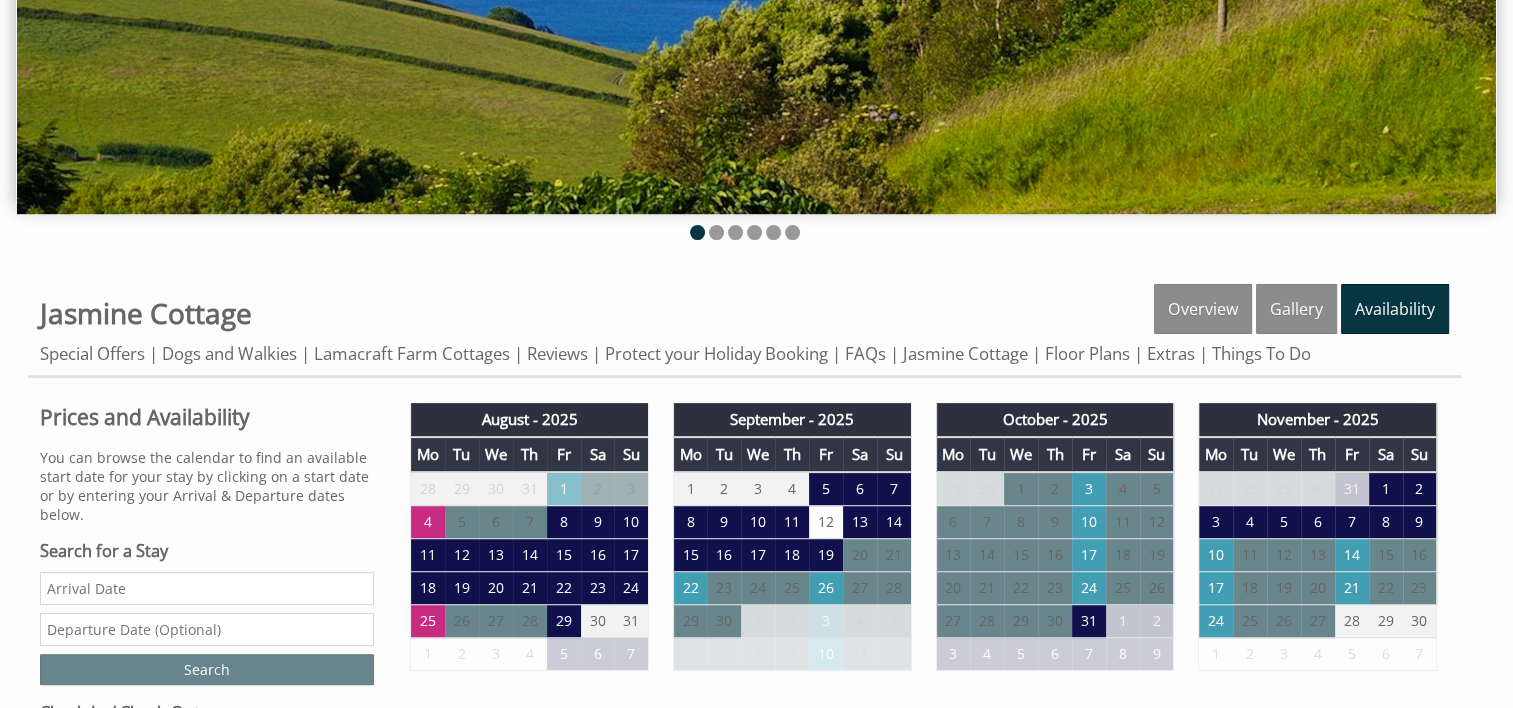 scroll, scrollTop: 600, scrollLeft: 0, axis: vertical 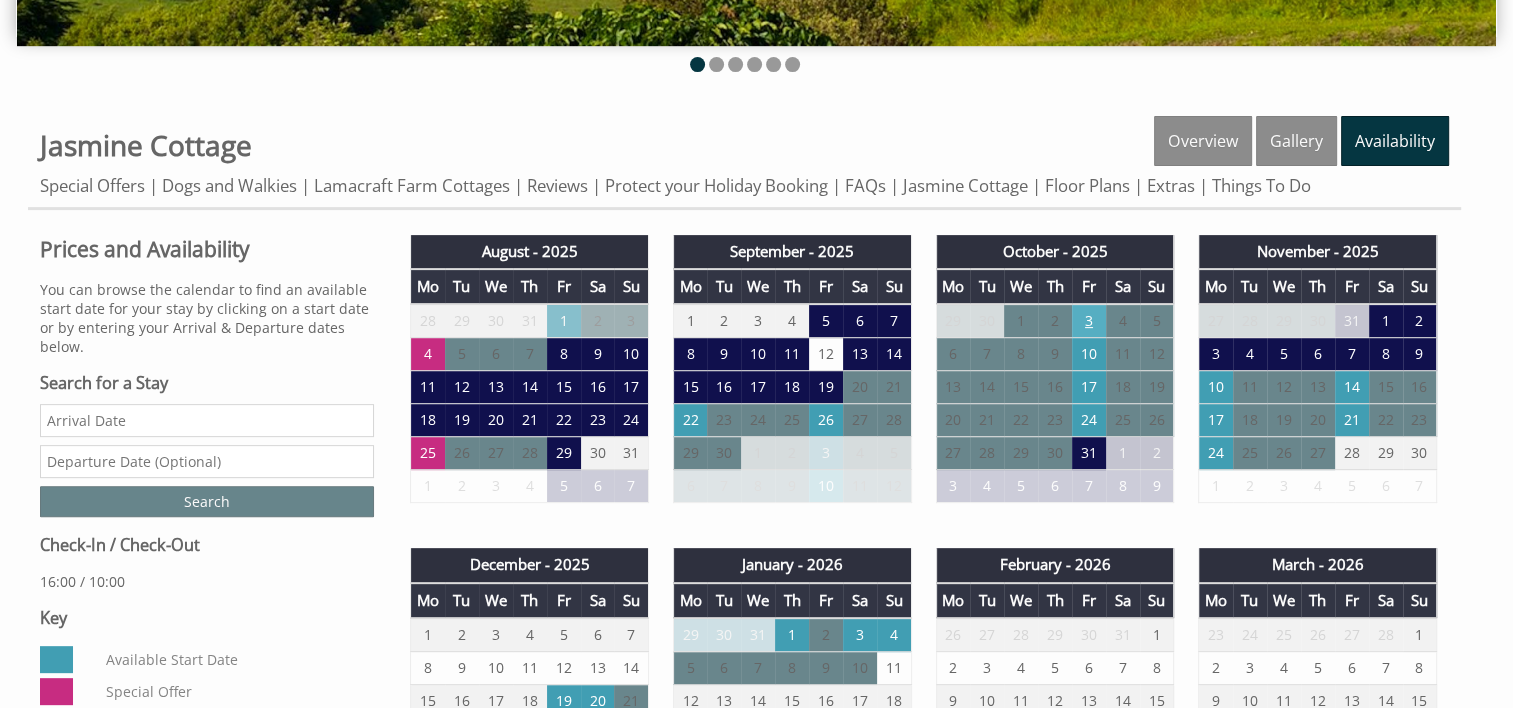 click on "3" at bounding box center (1089, 321) 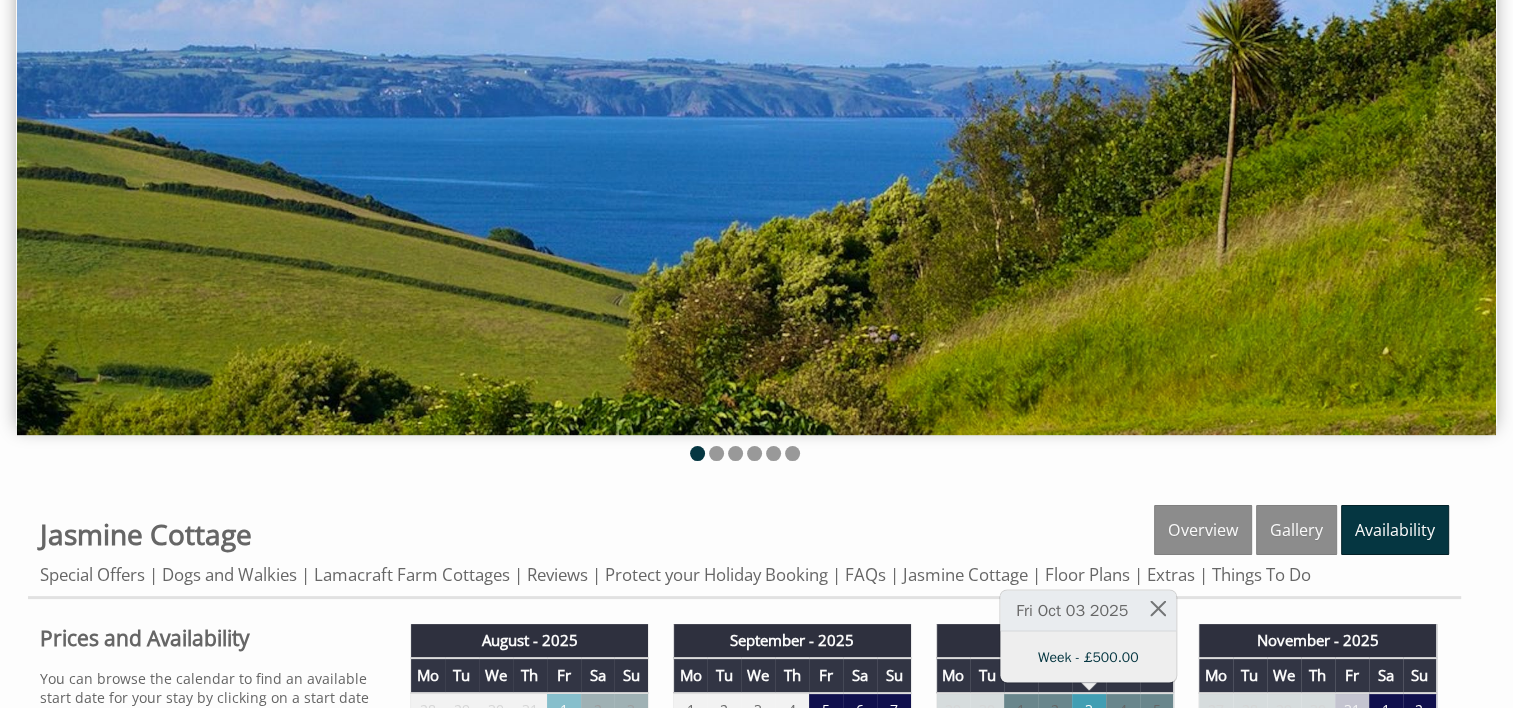 scroll, scrollTop: 1316, scrollLeft: 0, axis: vertical 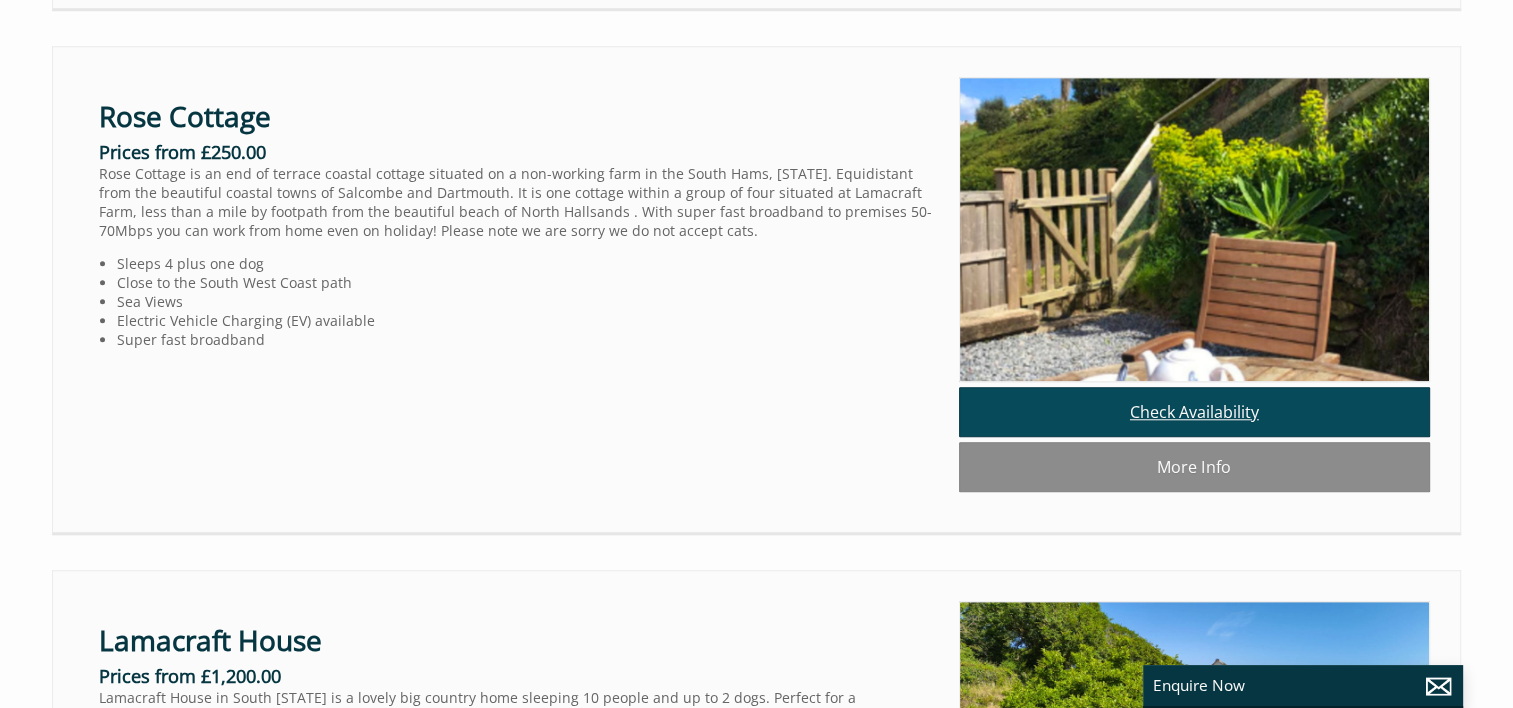click on "Check Availability" at bounding box center (1194, 412) 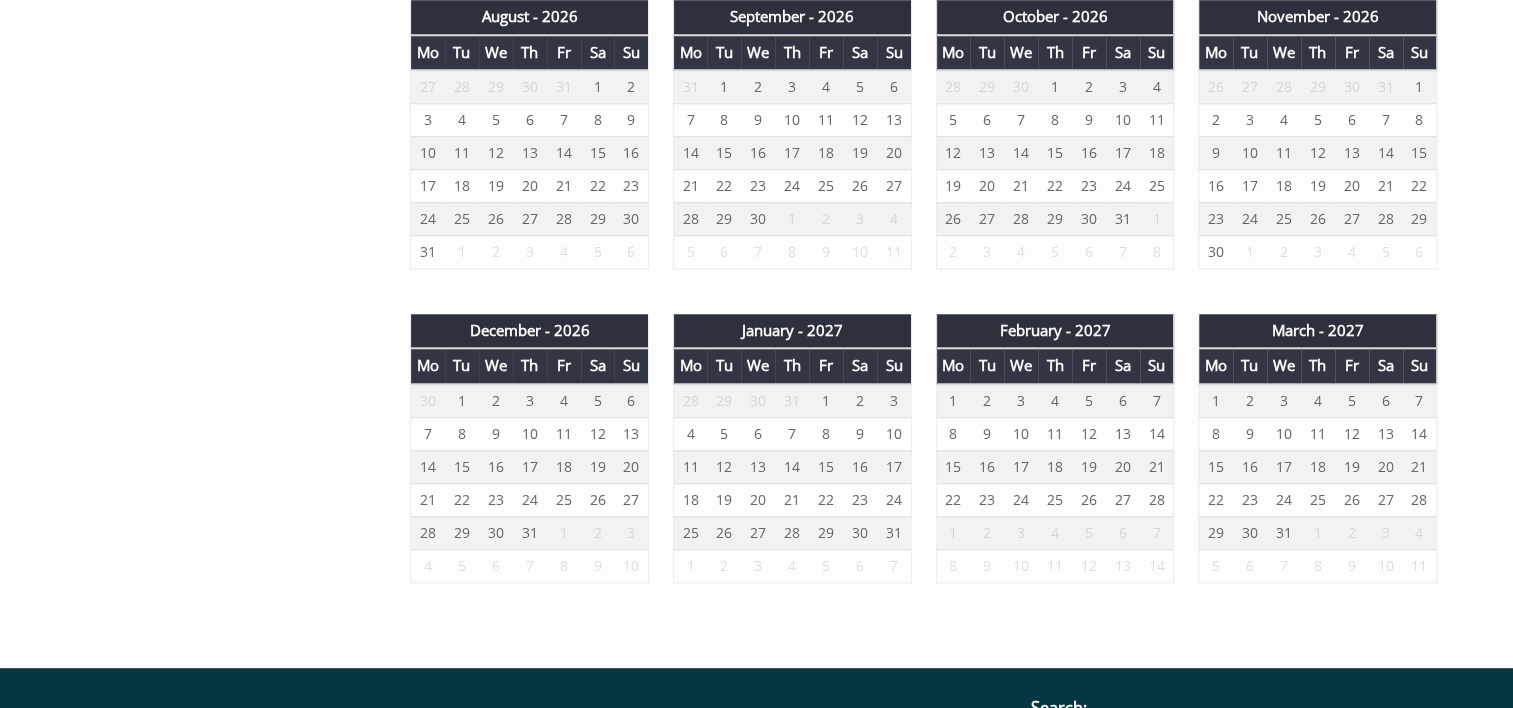 scroll, scrollTop: 0, scrollLeft: 0, axis: both 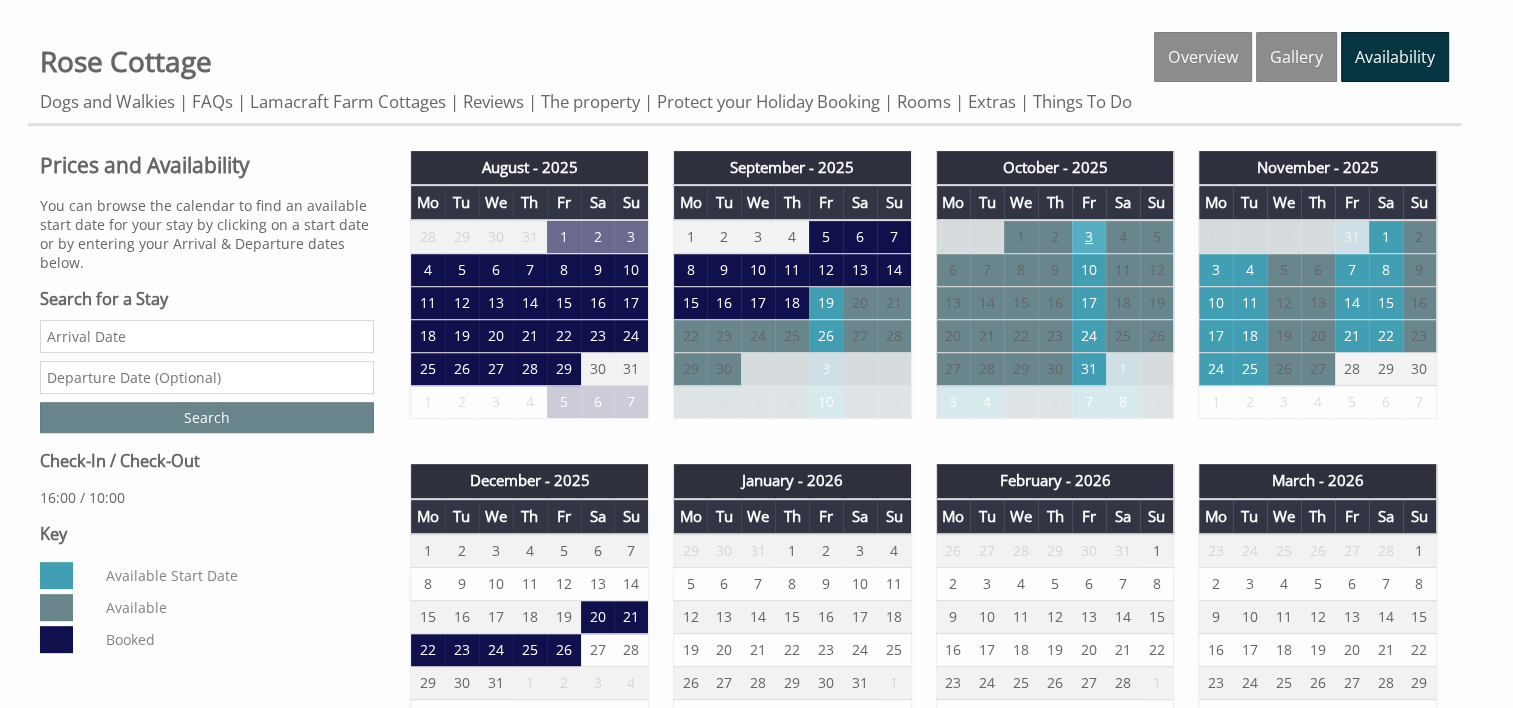 click on "3" at bounding box center (1089, 237) 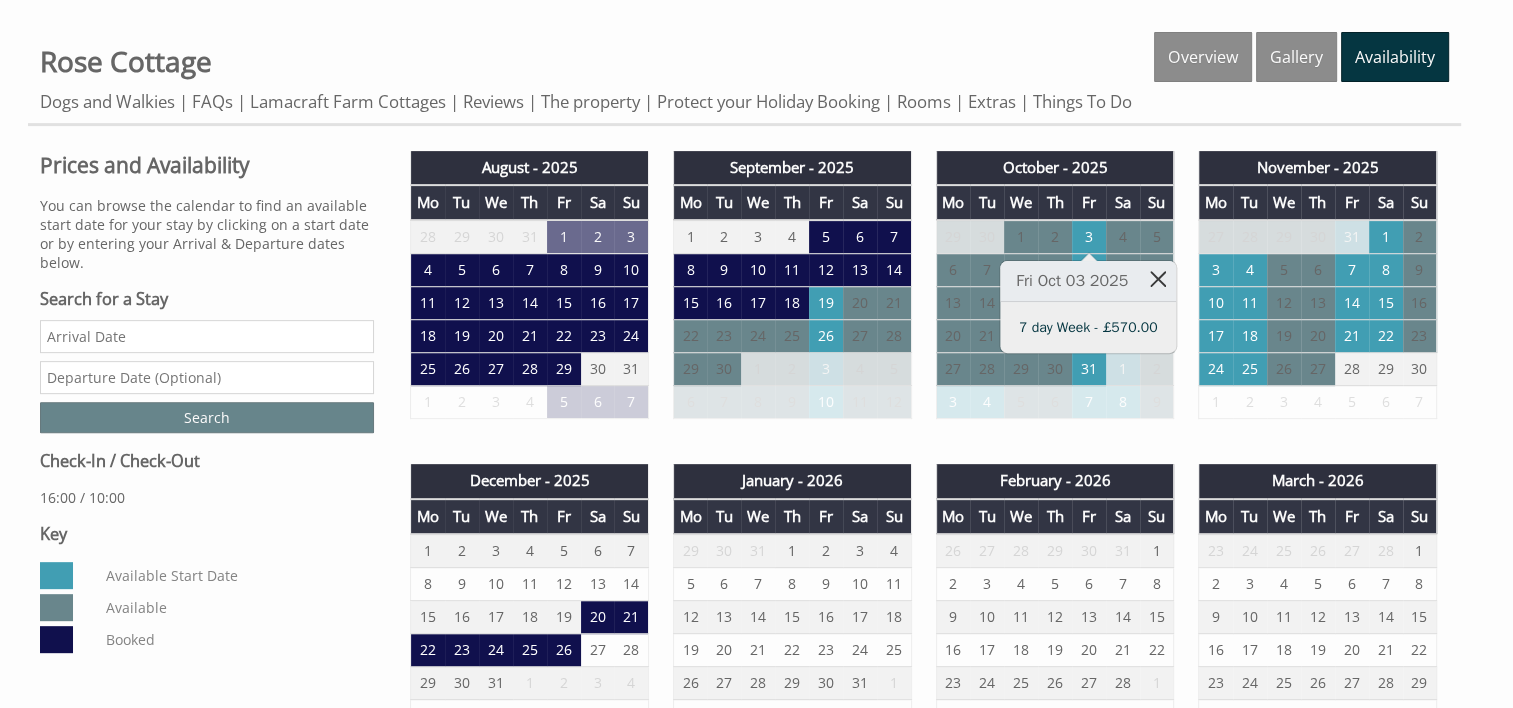 click at bounding box center (1158, 278) 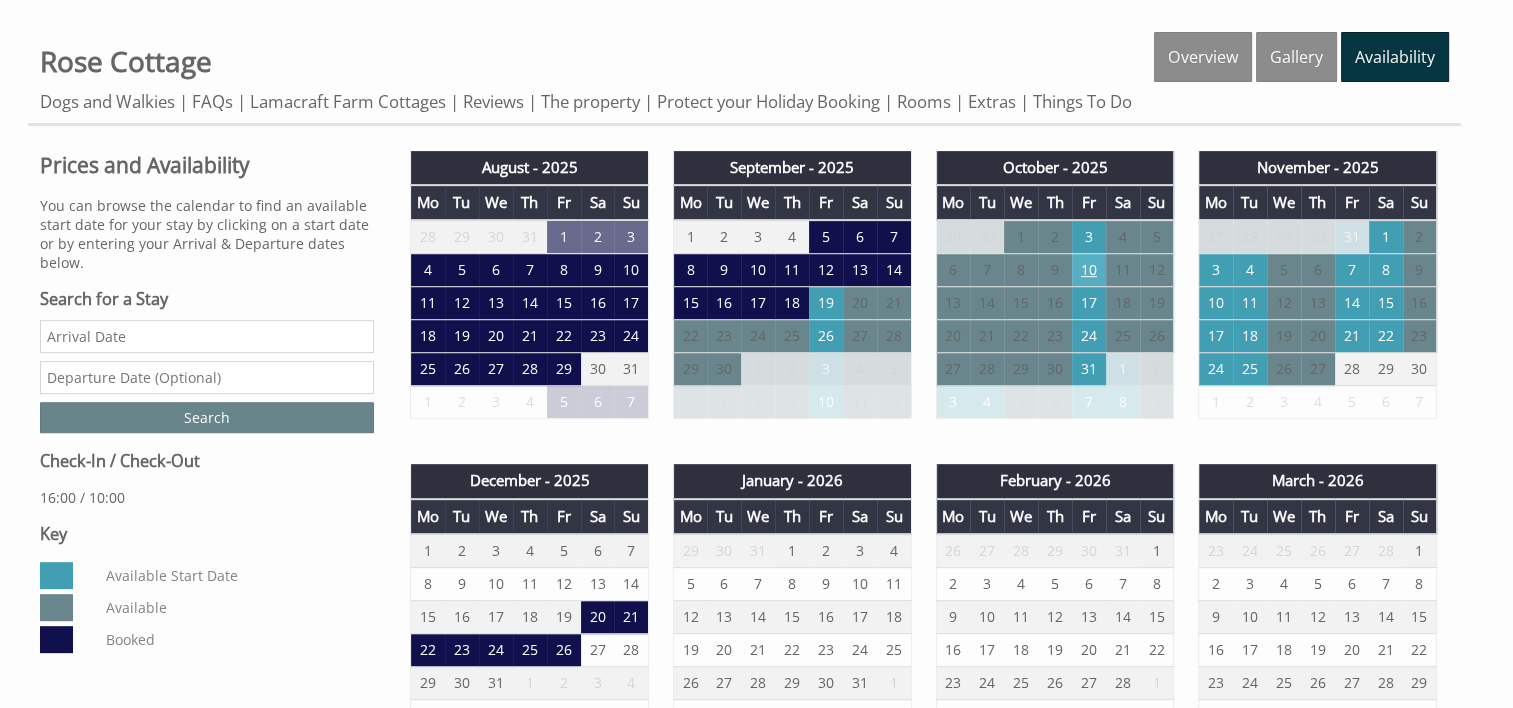 click on "10" at bounding box center [1089, 270] 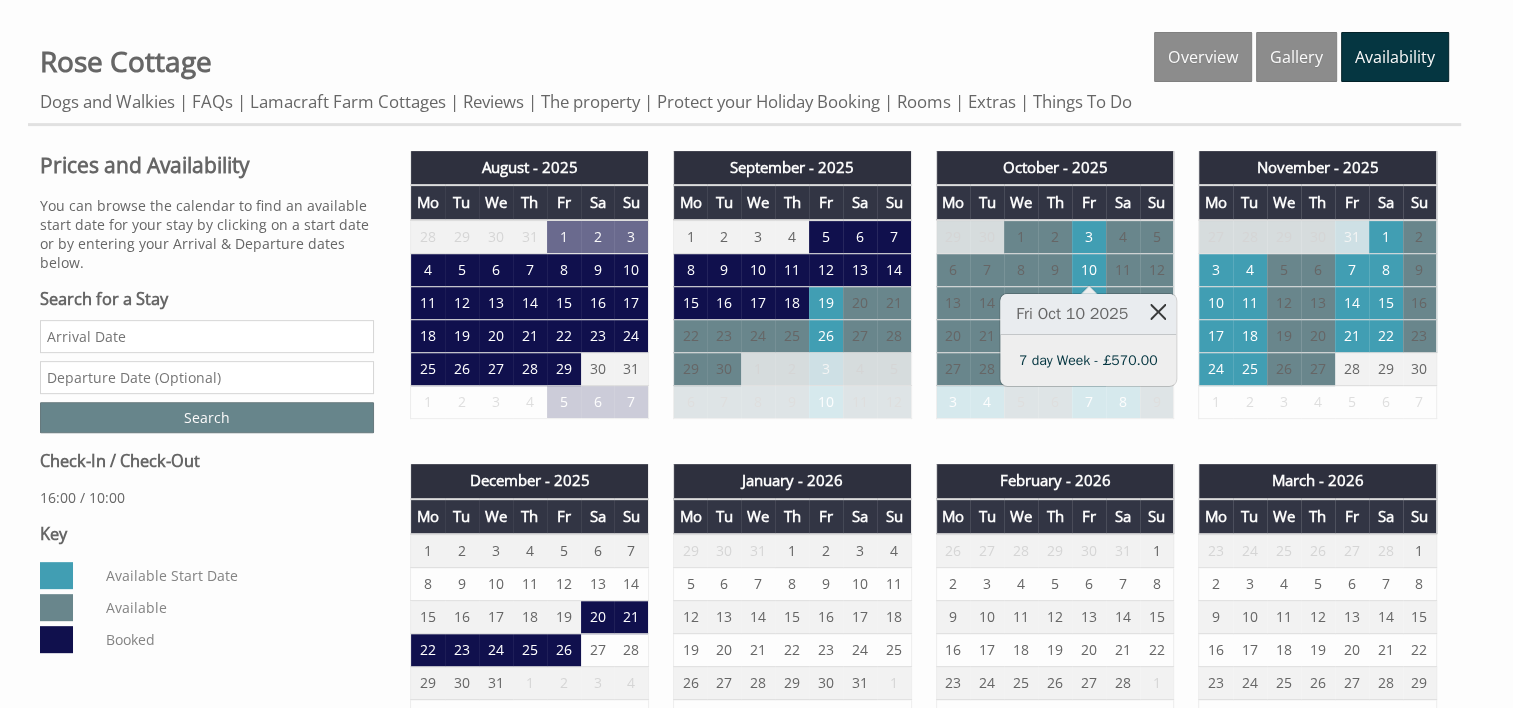 click at bounding box center [1158, 311] 